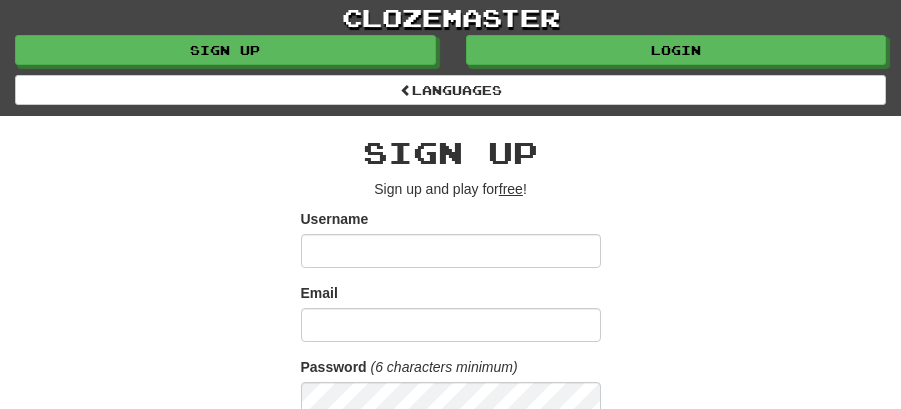 scroll, scrollTop: 0, scrollLeft: 0, axis: both 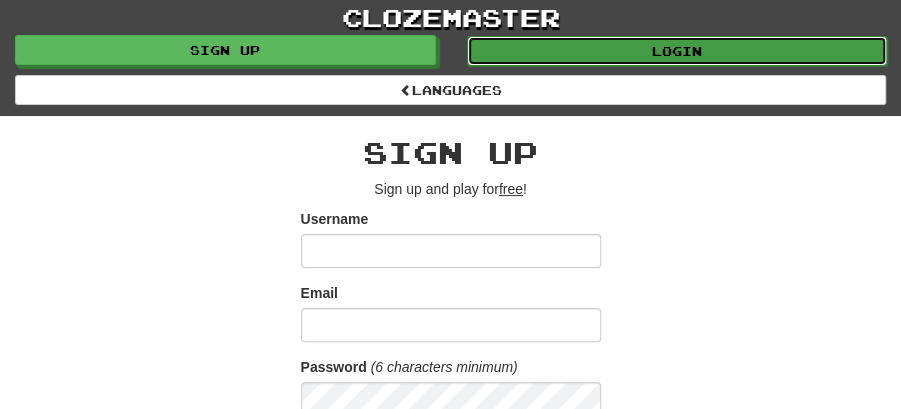click on "Login" at bounding box center [677, 51] 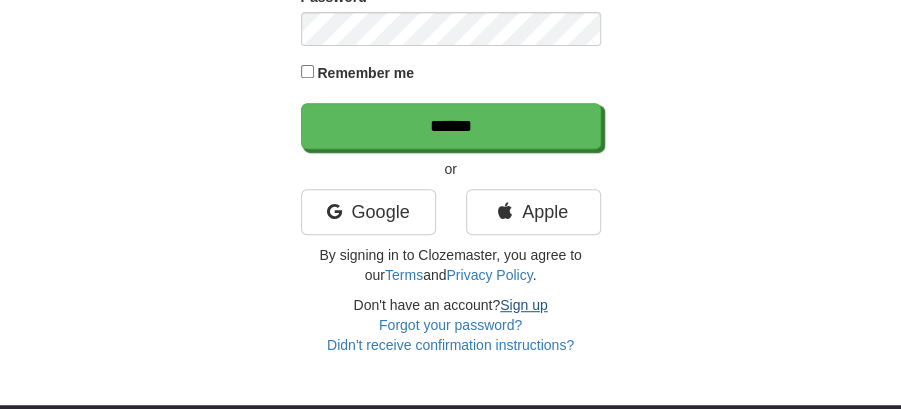 scroll, scrollTop: 0, scrollLeft: 0, axis: both 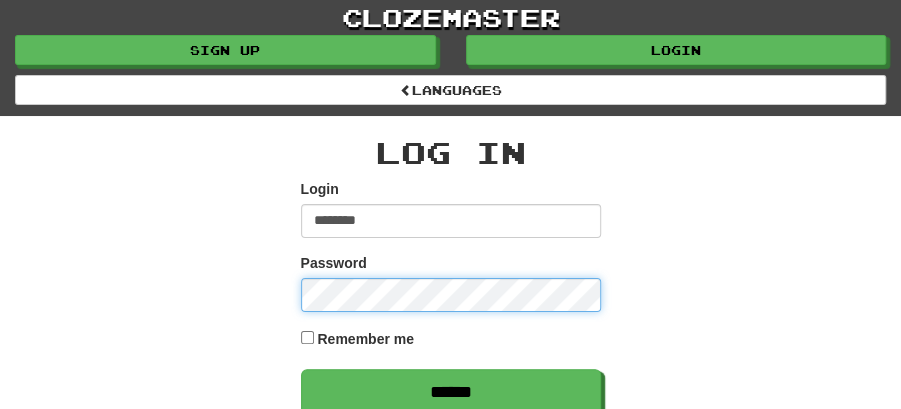 type on "********" 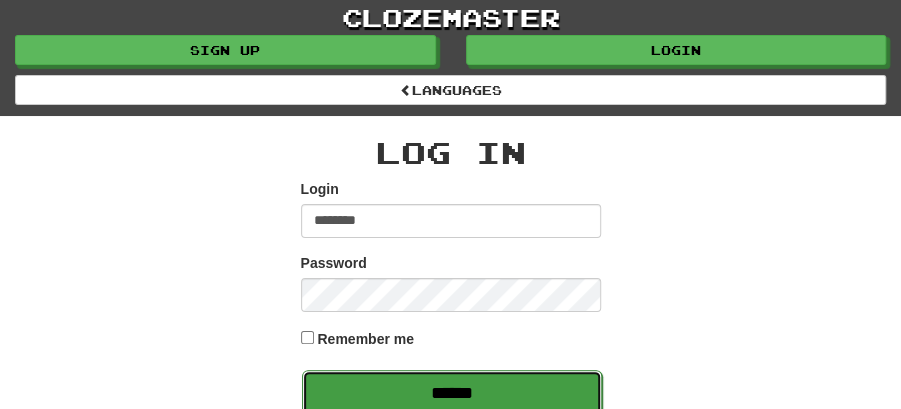 click on "******" at bounding box center [452, 393] 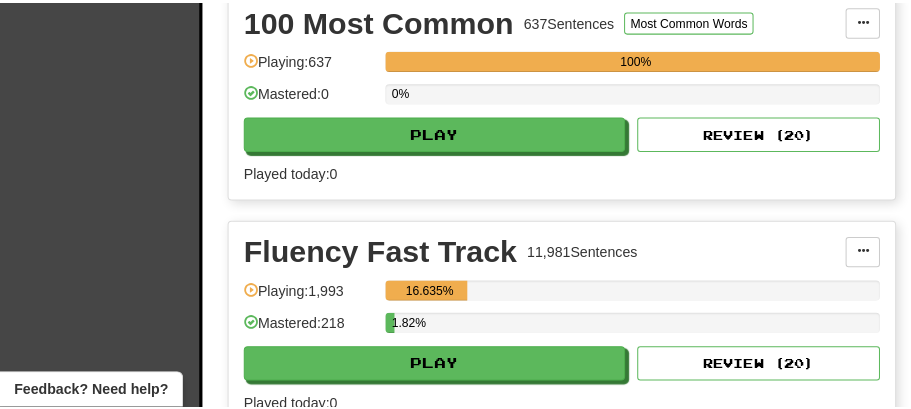 scroll, scrollTop: 666, scrollLeft: 0, axis: vertical 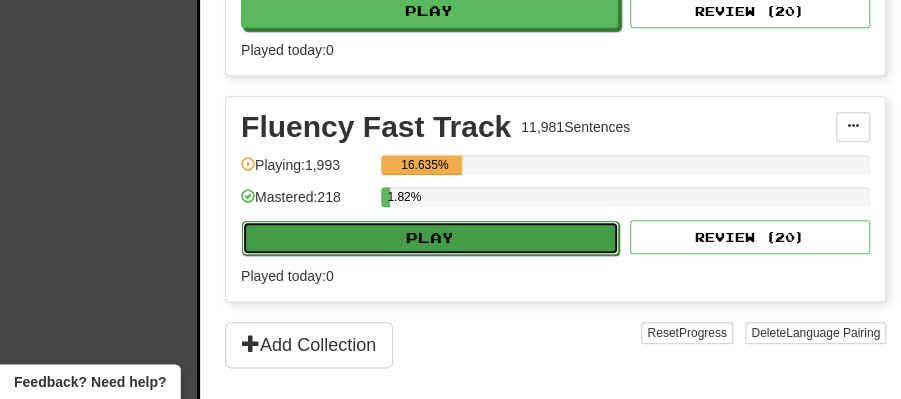 click on "Play" at bounding box center [430, 238] 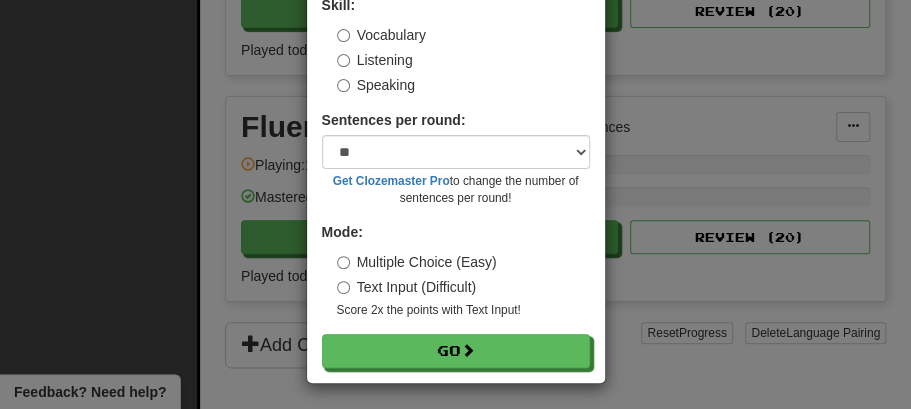 scroll, scrollTop: 136, scrollLeft: 0, axis: vertical 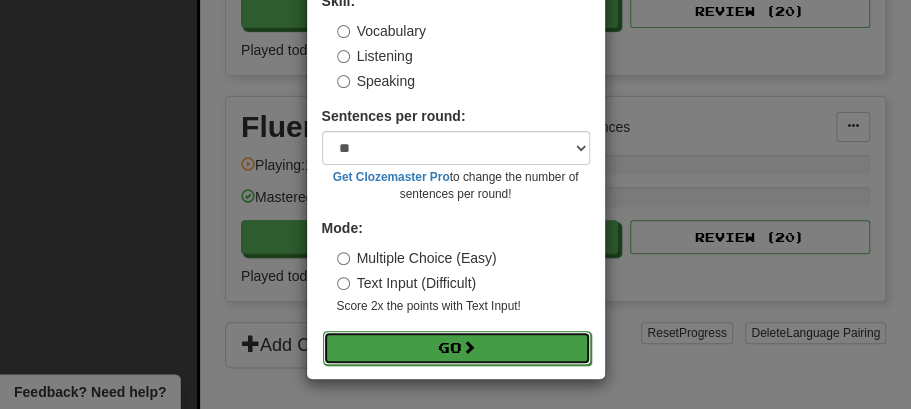 click on "Go" at bounding box center [457, 348] 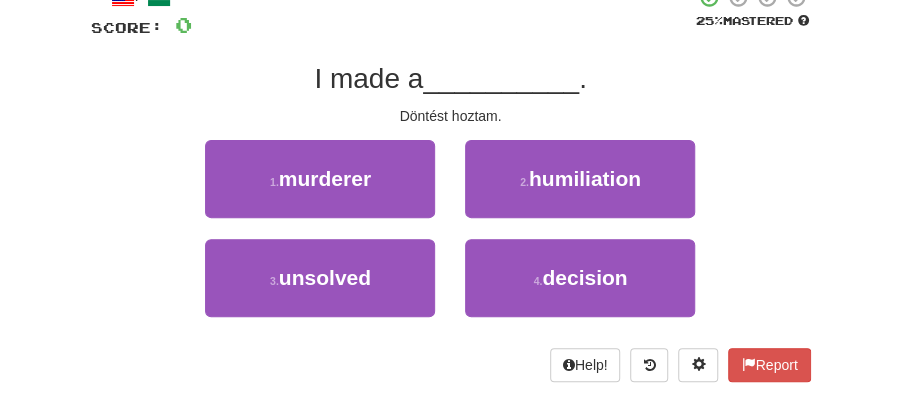 scroll, scrollTop: 133, scrollLeft: 0, axis: vertical 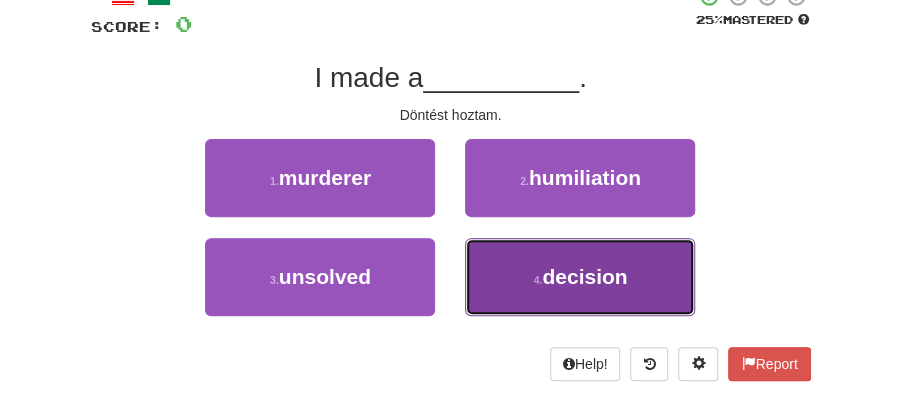 drag, startPoint x: 554, startPoint y: 268, endPoint x: 528, endPoint y: 234, distance: 42.80187 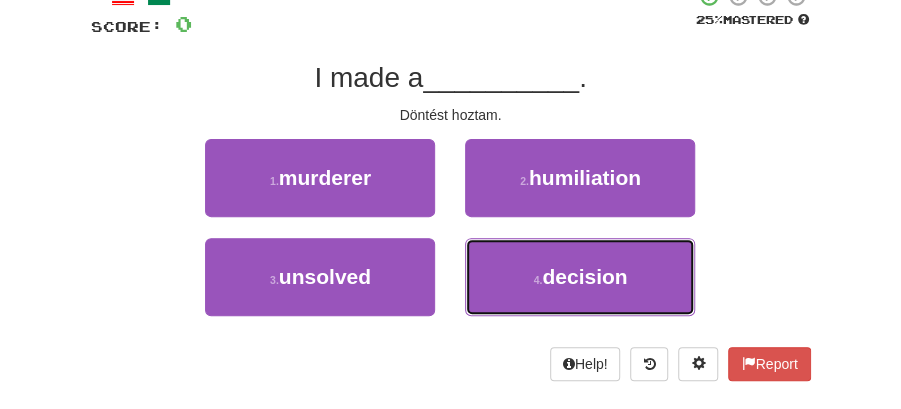 click on "4 .  decision" at bounding box center [580, 277] 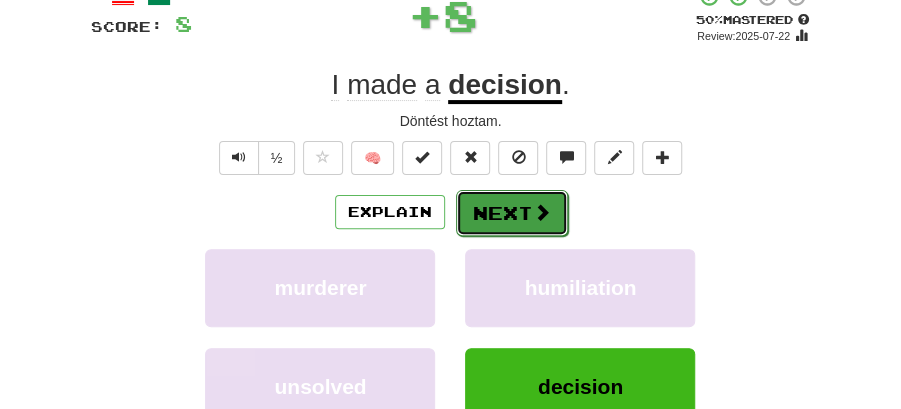 click on "Next" at bounding box center (512, 213) 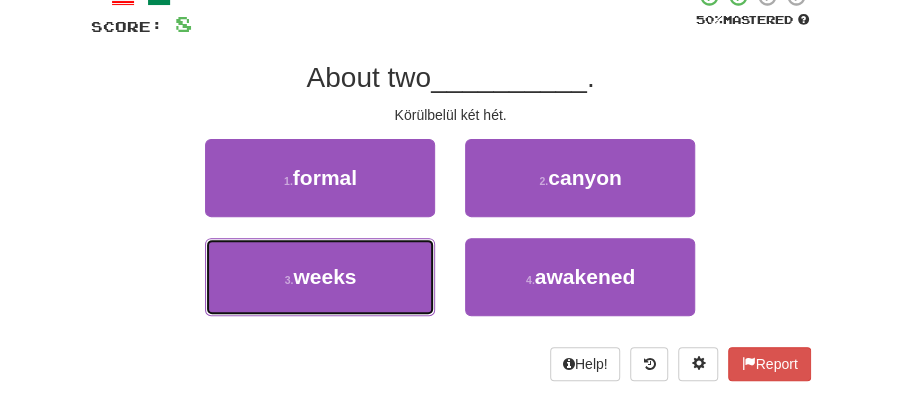 drag, startPoint x: 362, startPoint y: 264, endPoint x: 426, endPoint y: 235, distance: 70.26379 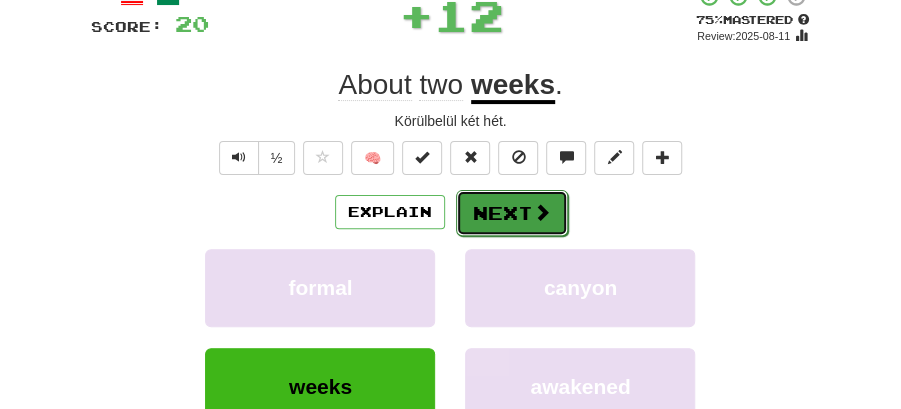 click on "Next" at bounding box center [512, 213] 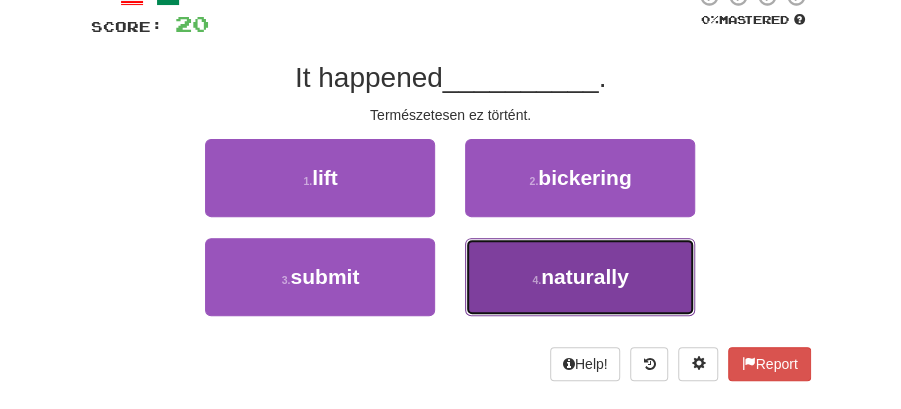 drag, startPoint x: 602, startPoint y: 274, endPoint x: 585, endPoint y: 259, distance: 22.671568 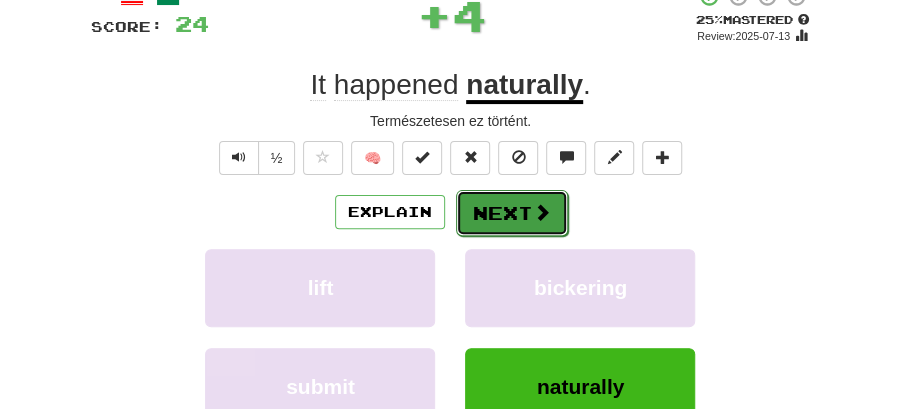click on "Next" at bounding box center [512, 213] 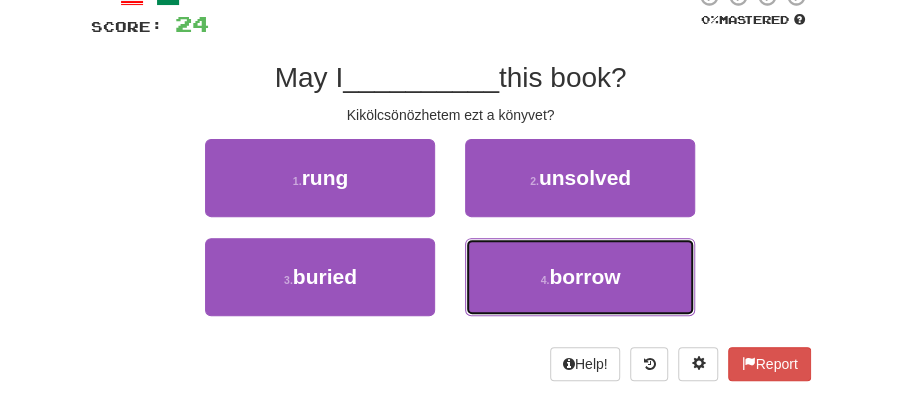 drag, startPoint x: 594, startPoint y: 273, endPoint x: 554, endPoint y: 234, distance: 55.86591 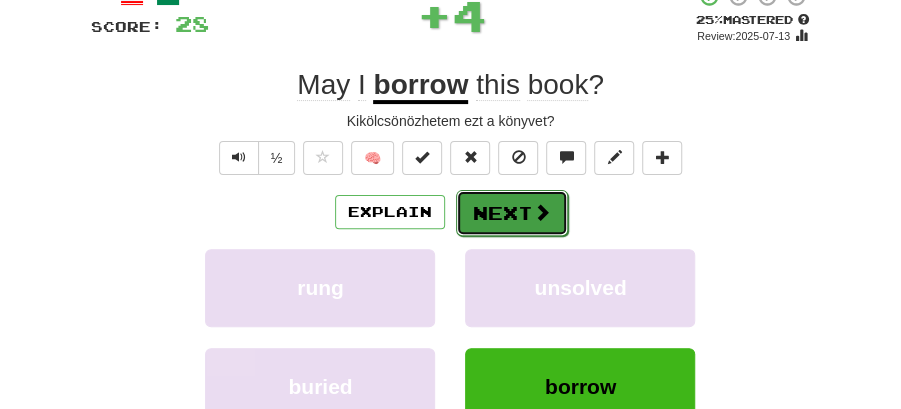 click on "Next" at bounding box center (512, 213) 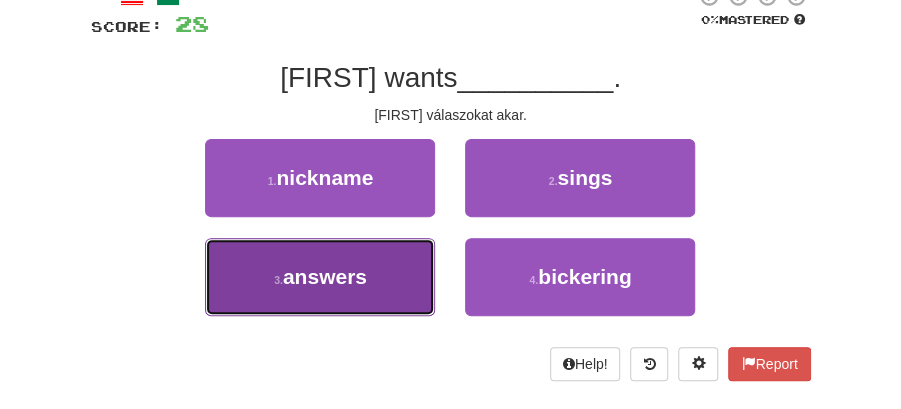 drag, startPoint x: 370, startPoint y: 276, endPoint x: 410, endPoint y: 251, distance: 47.169907 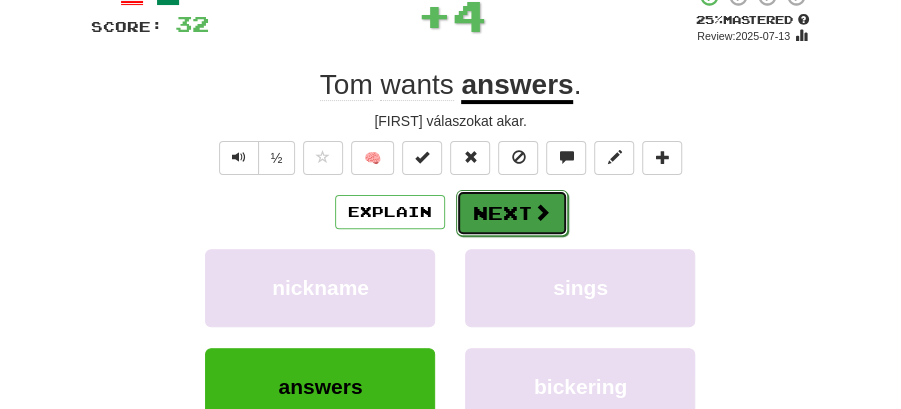 click on "Next" at bounding box center (512, 213) 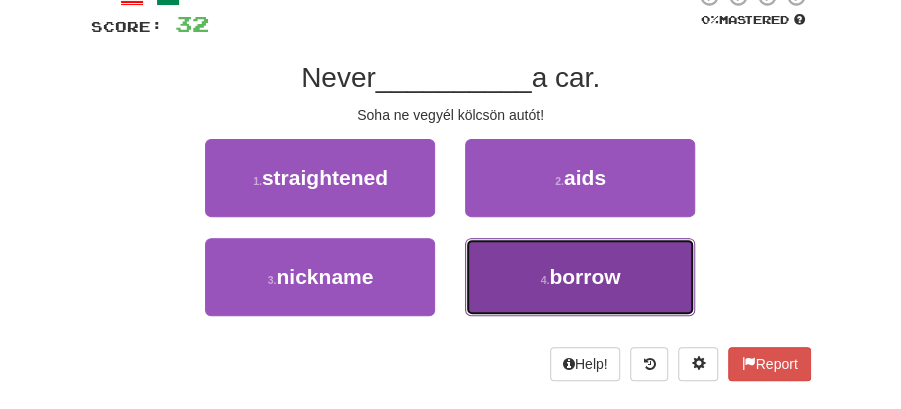 click on "borrow" at bounding box center [584, 276] 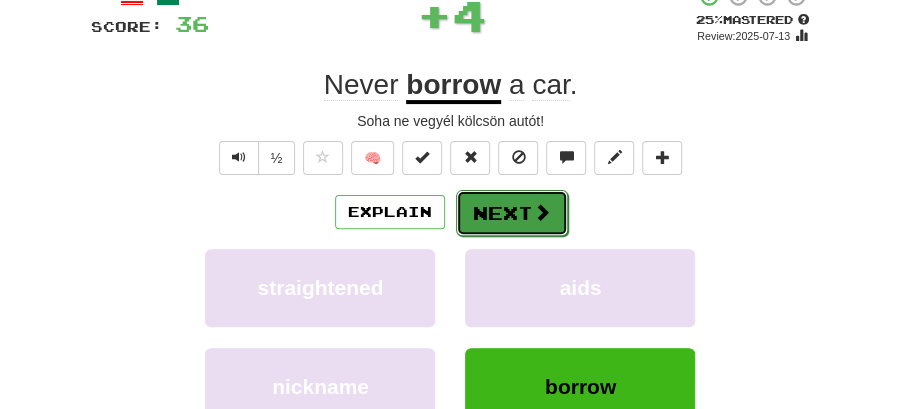 click on "Next" at bounding box center (512, 213) 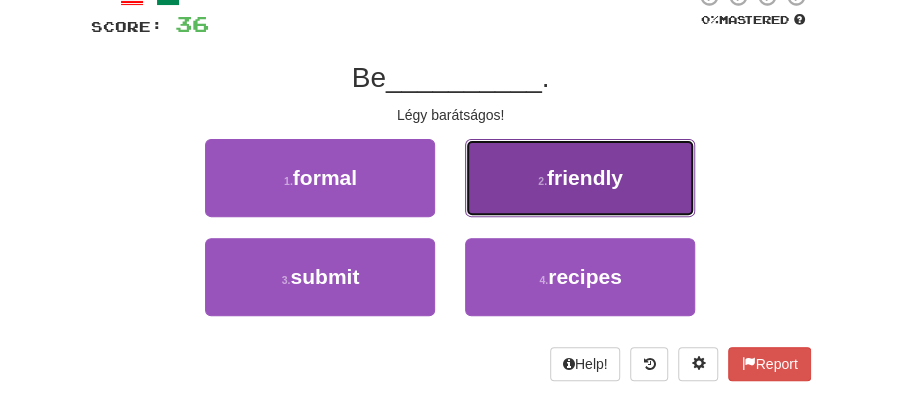 click on "friendly" at bounding box center [585, 177] 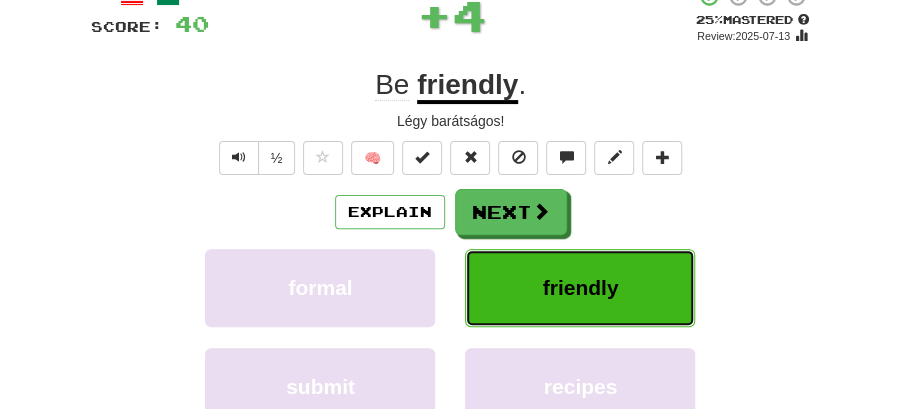 click on "friendly" at bounding box center (580, 288) 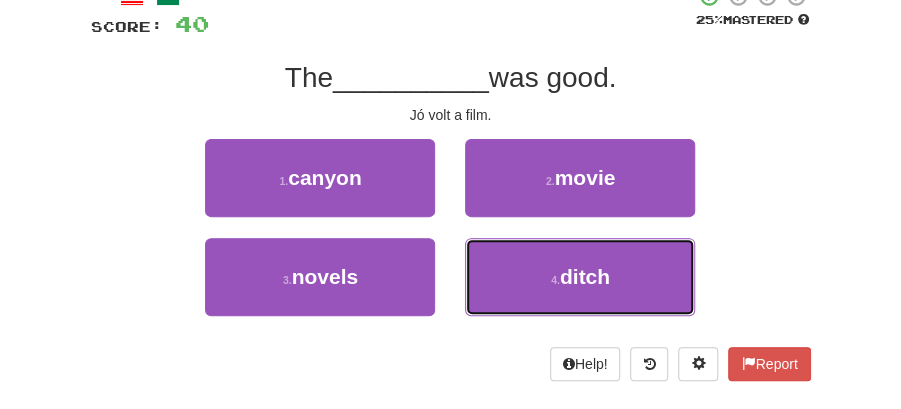 click on "ditch" at bounding box center (585, 276) 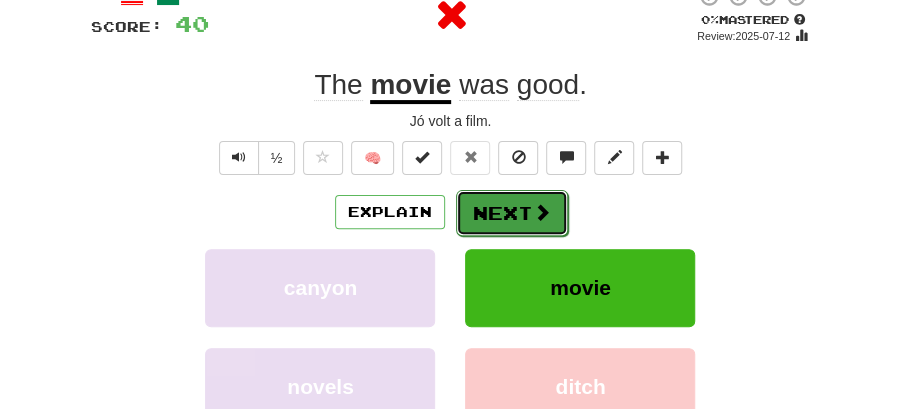 click at bounding box center (542, 212) 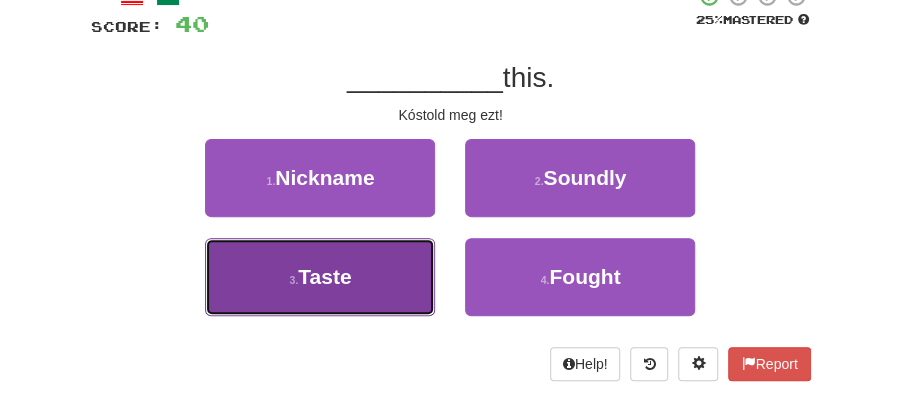 click on "3 .  Taste" at bounding box center [320, 277] 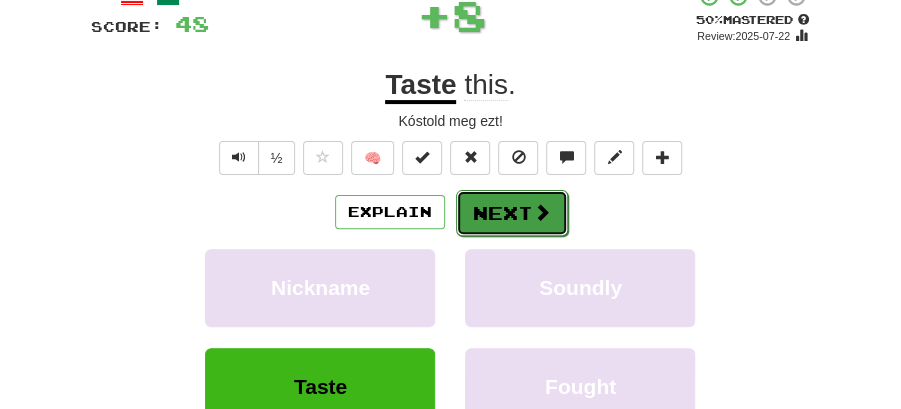 click on "Next" at bounding box center [512, 213] 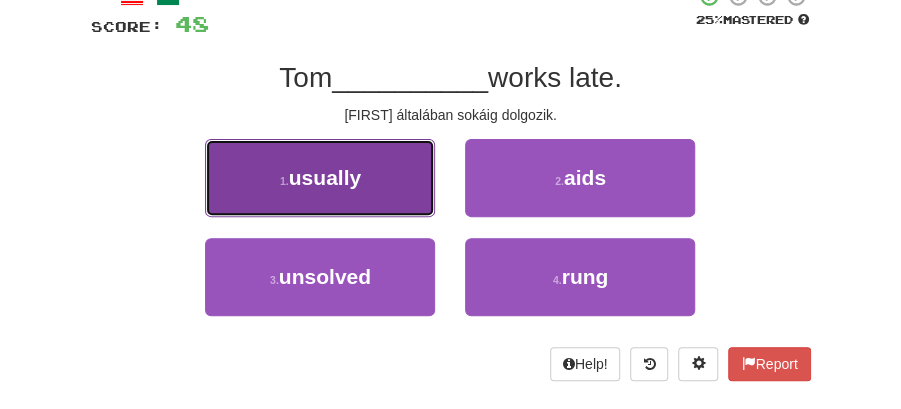 drag, startPoint x: 399, startPoint y: 181, endPoint x: 432, endPoint y: 182, distance: 33.01515 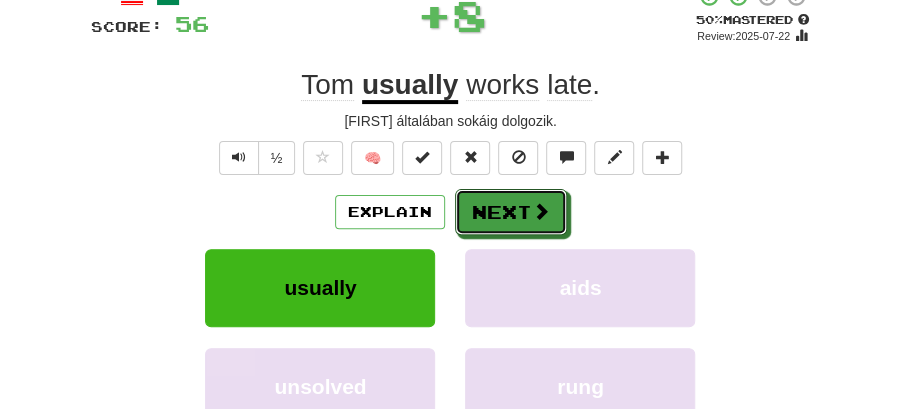 click on "Next" at bounding box center (511, 212) 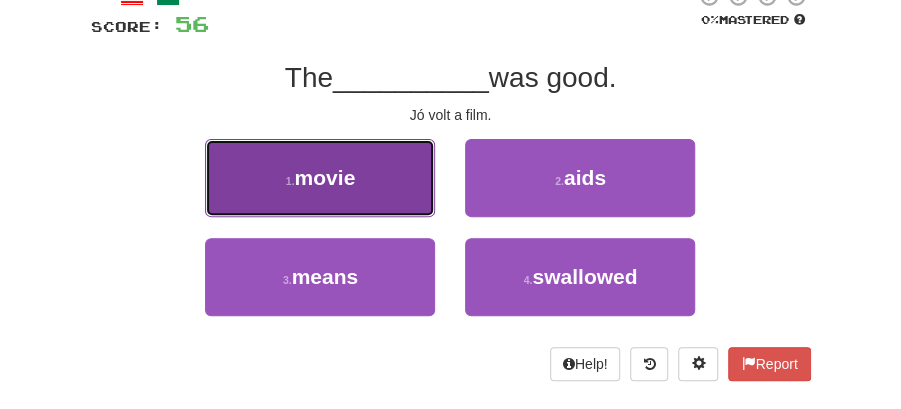 click on "1 .  movie" at bounding box center [320, 178] 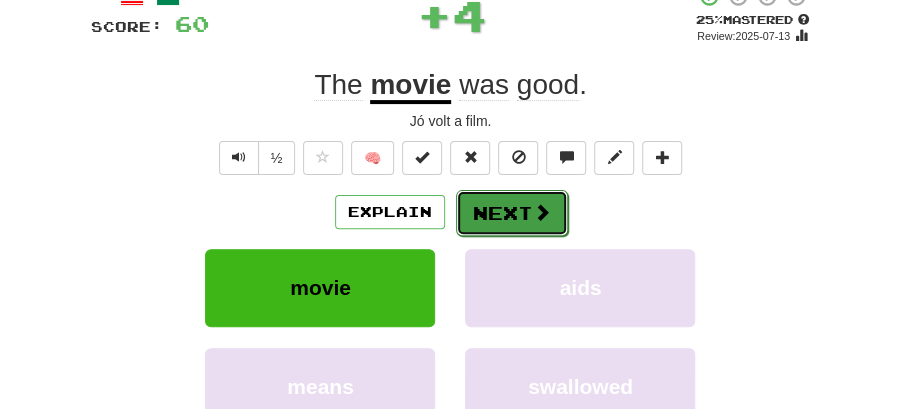 click on "Next" at bounding box center (512, 213) 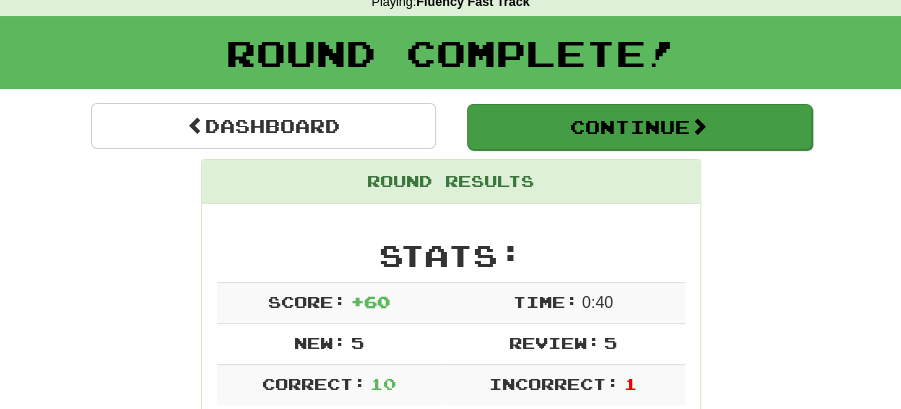 drag, startPoint x: 635, startPoint y: 91, endPoint x: 608, endPoint y: 118, distance: 38.183765 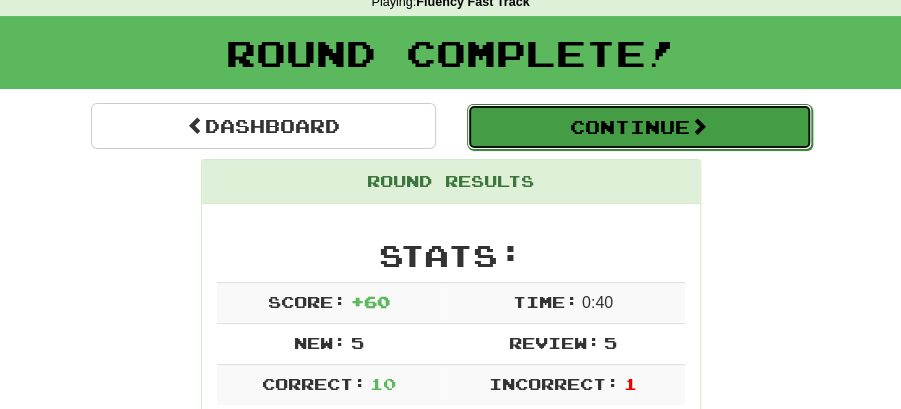 click on "Continue" at bounding box center (639, 127) 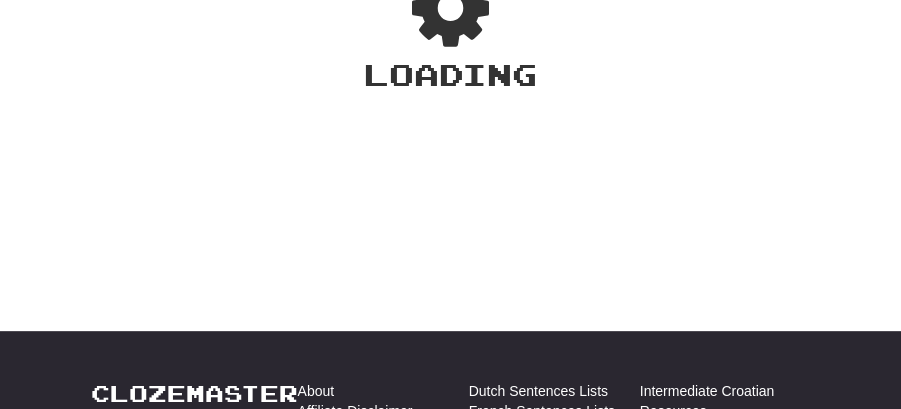 scroll, scrollTop: 88, scrollLeft: 0, axis: vertical 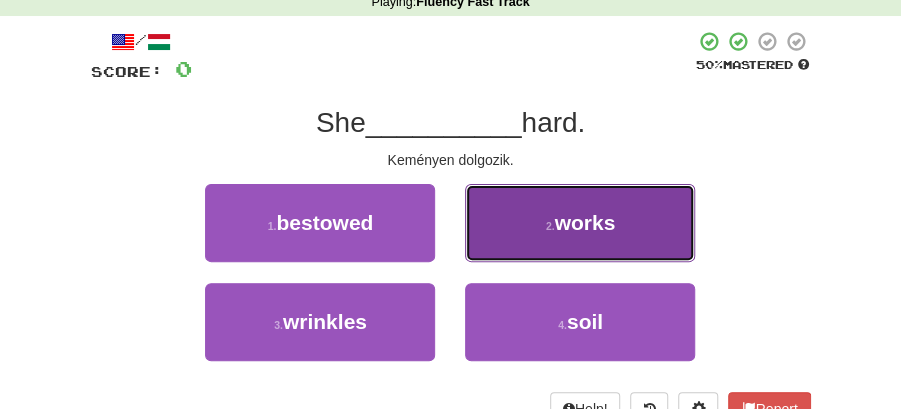 drag, startPoint x: 590, startPoint y: 230, endPoint x: 580, endPoint y: 232, distance: 10.198039 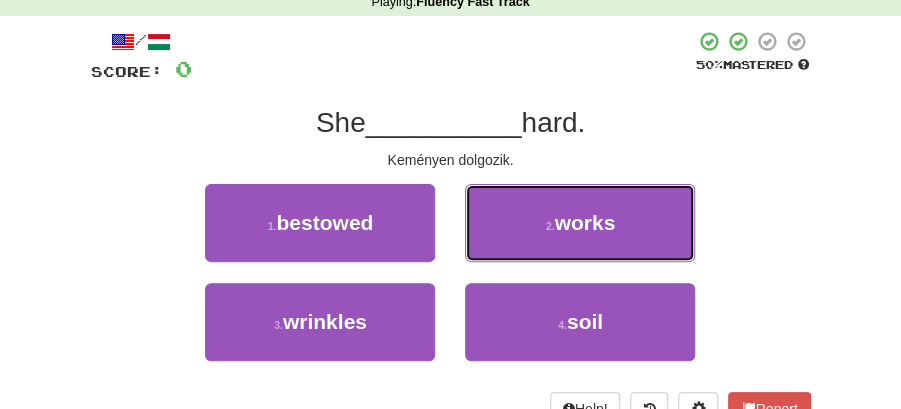 click on "works" at bounding box center [584, 222] 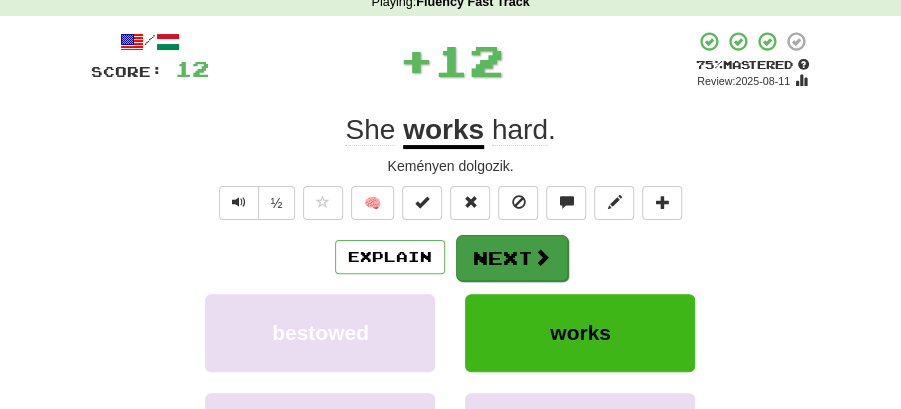 click on "Next" at bounding box center (512, 258) 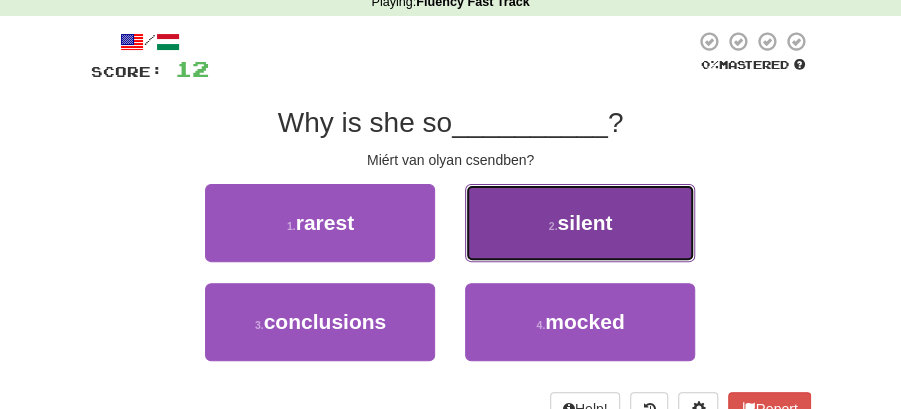 click on "2 .  silent" at bounding box center (580, 223) 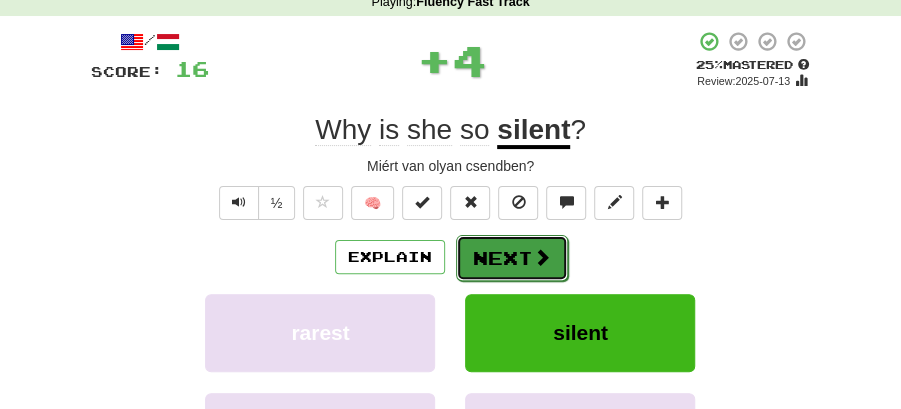 click on "Next" at bounding box center (512, 258) 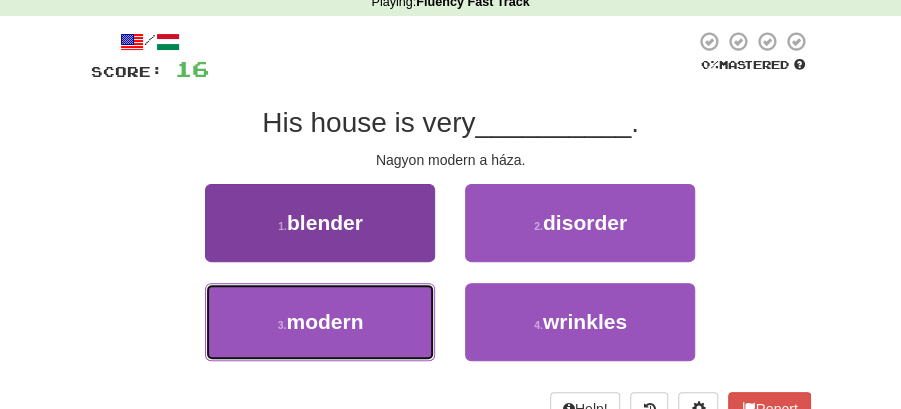 drag, startPoint x: 360, startPoint y: 315, endPoint x: 410, endPoint y: 292, distance: 55.03635 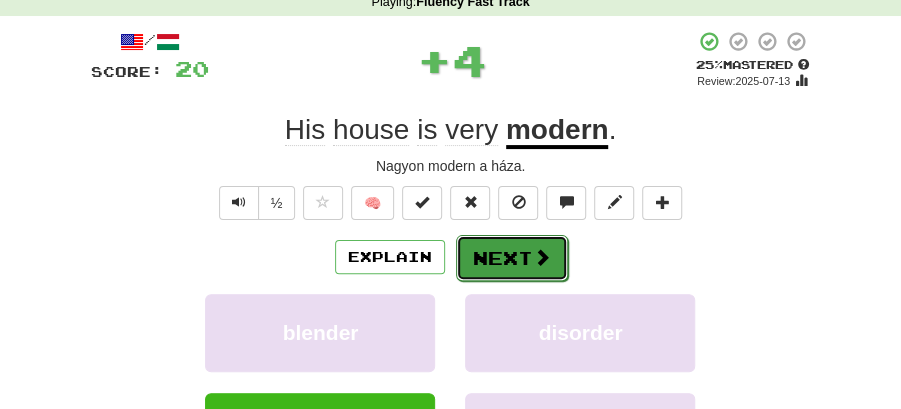 click on "Next" at bounding box center (512, 258) 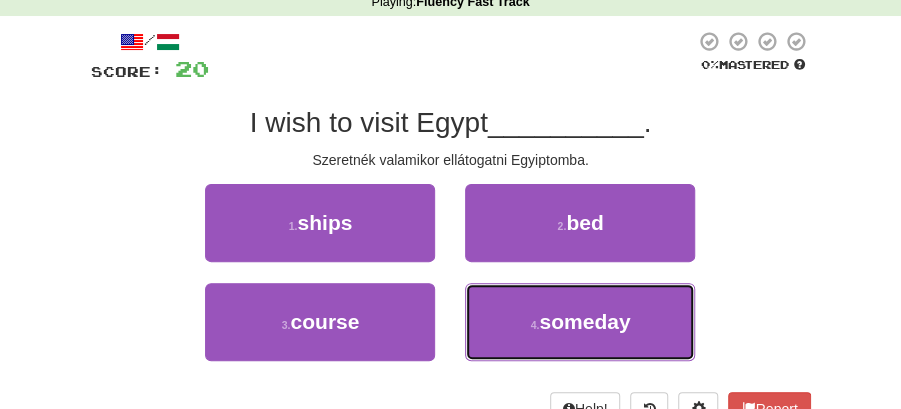 drag, startPoint x: 551, startPoint y: 306, endPoint x: 561, endPoint y: 282, distance: 26 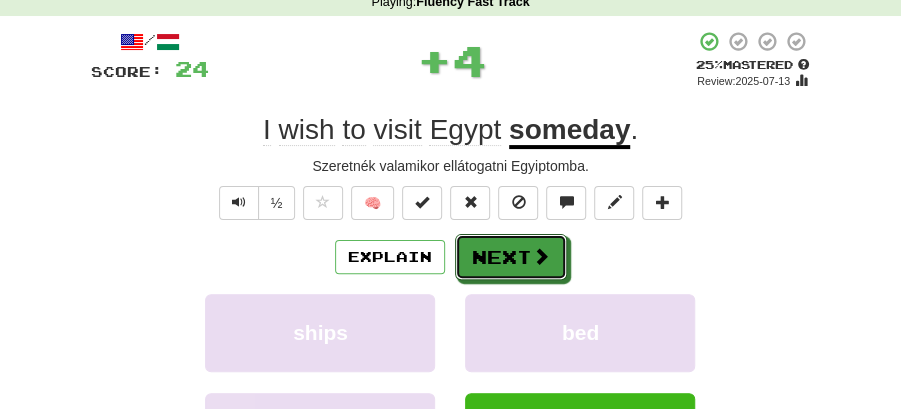 drag, startPoint x: 561, startPoint y: 282, endPoint x: 552, endPoint y: 263, distance: 21.023796 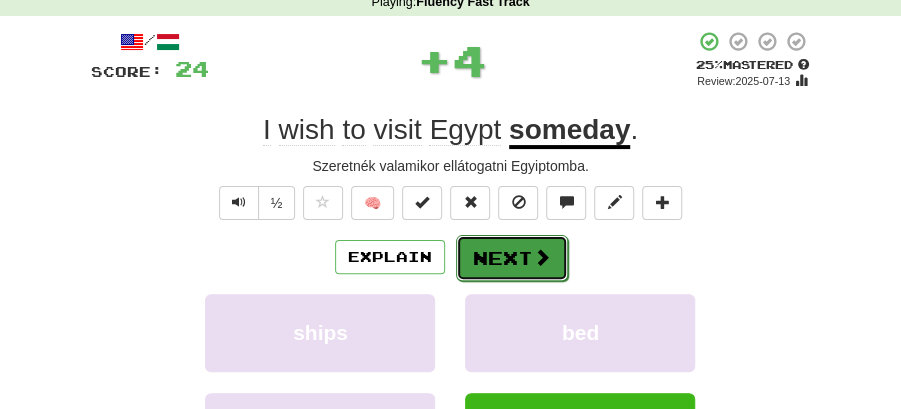 click on "Next" at bounding box center (512, 258) 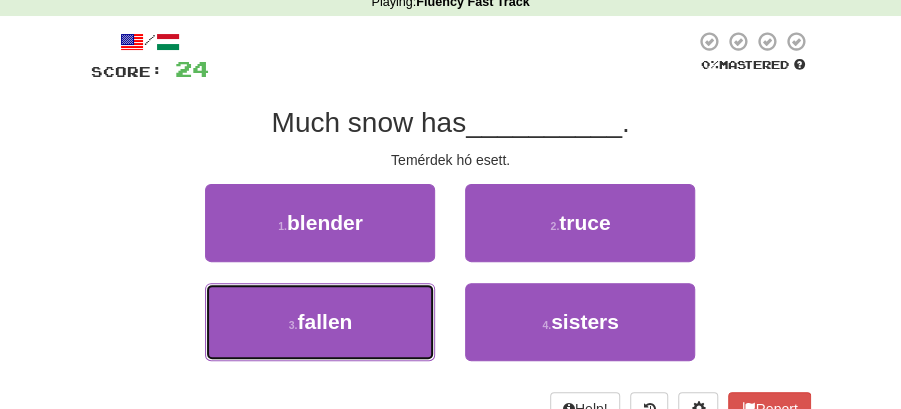 drag, startPoint x: 328, startPoint y: 318, endPoint x: 394, endPoint y: 291, distance: 71.30919 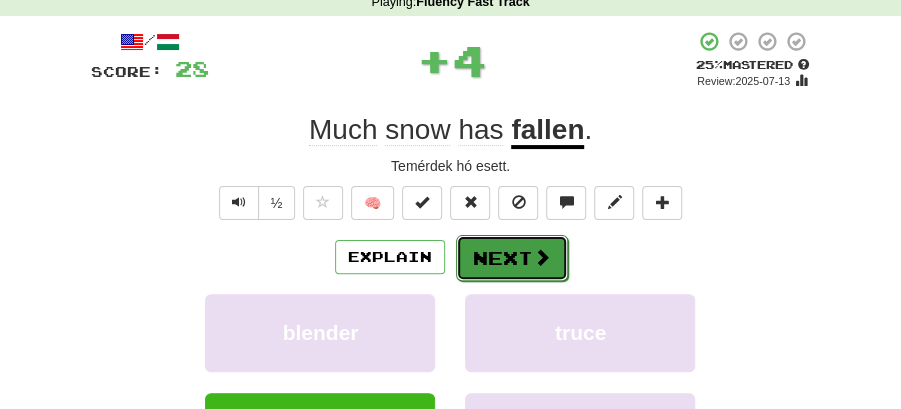 click on "Next" at bounding box center [512, 258] 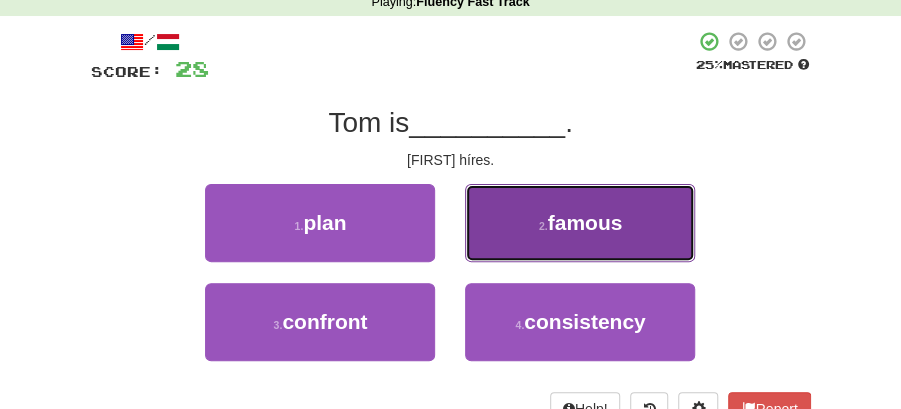 click on "2 .  famous" at bounding box center (580, 223) 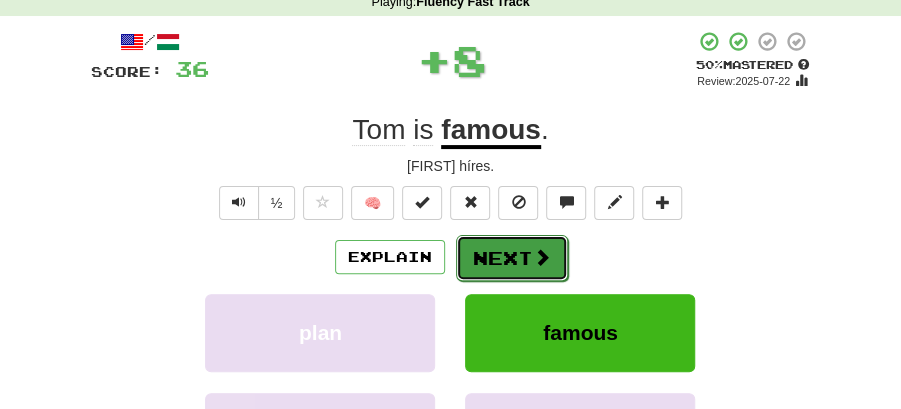 click on "Next" at bounding box center [512, 258] 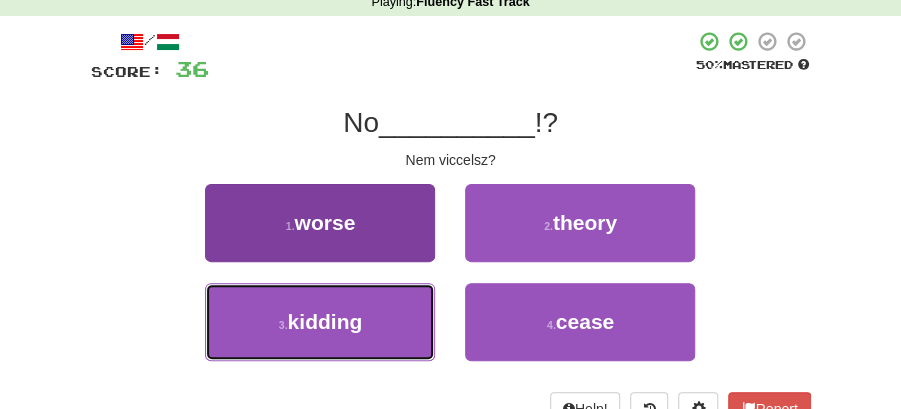 drag, startPoint x: 380, startPoint y: 316, endPoint x: 422, endPoint y: 297, distance: 46.09772 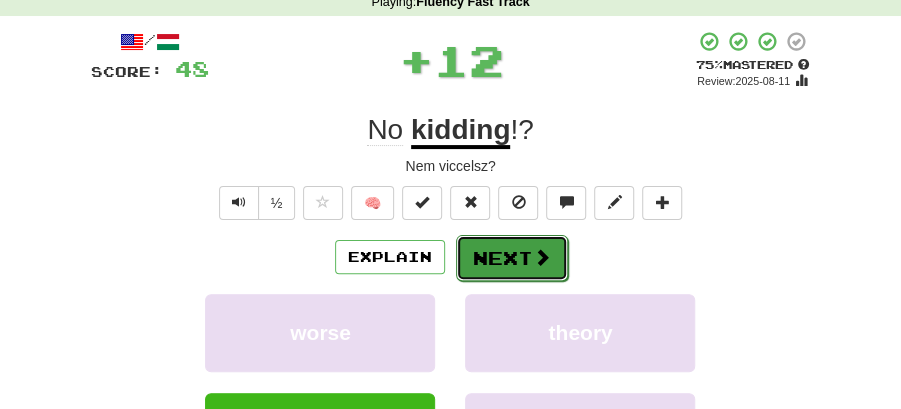 click on "Next" at bounding box center (512, 258) 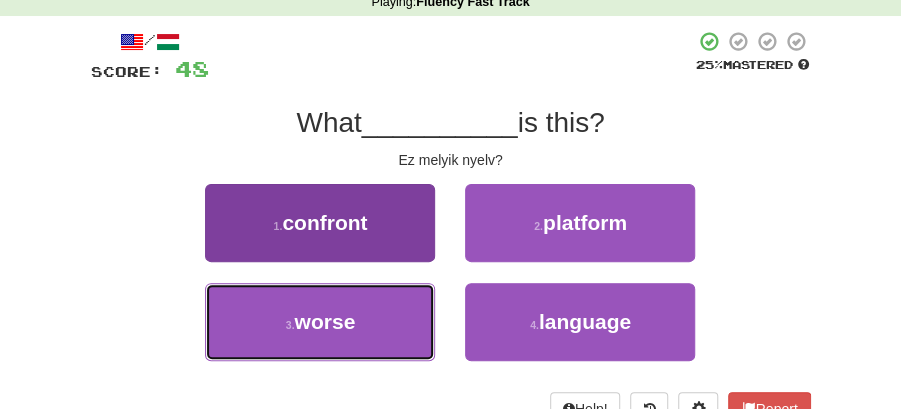 drag, startPoint x: 362, startPoint y: 335, endPoint x: 396, endPoint y: 319, distance: 37.576588 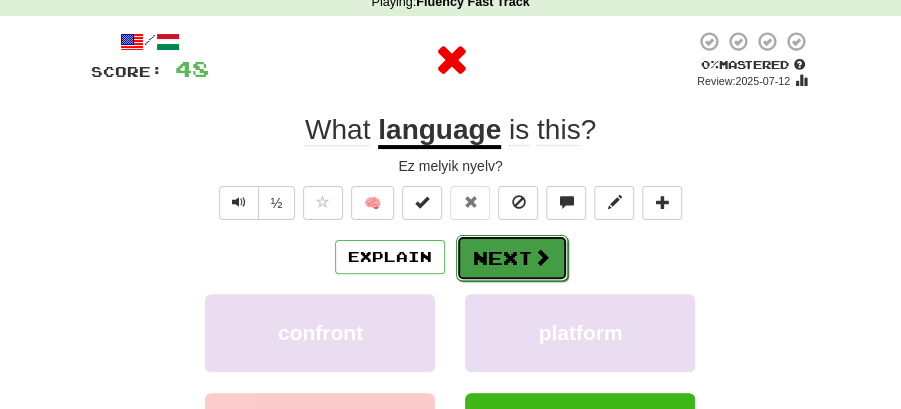 click on "Next" at bounding box center (512, 258) 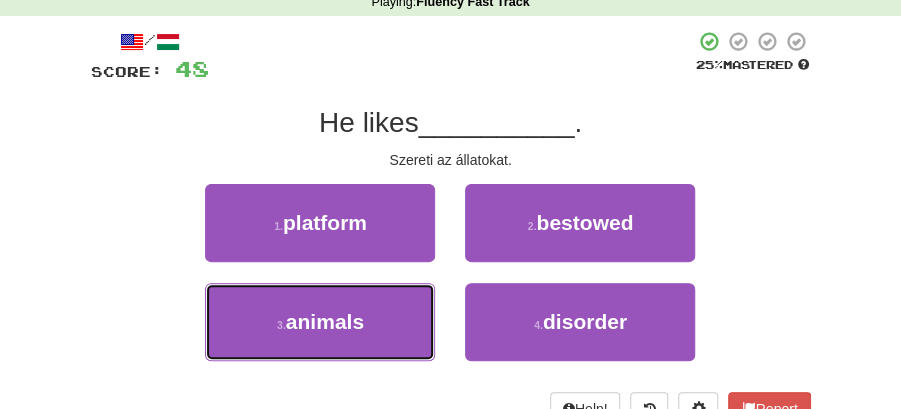 drag, startPoint x: 327, startPoint y: 331, endPoint x: 487, endPoint y: 281, distance: 167.63054 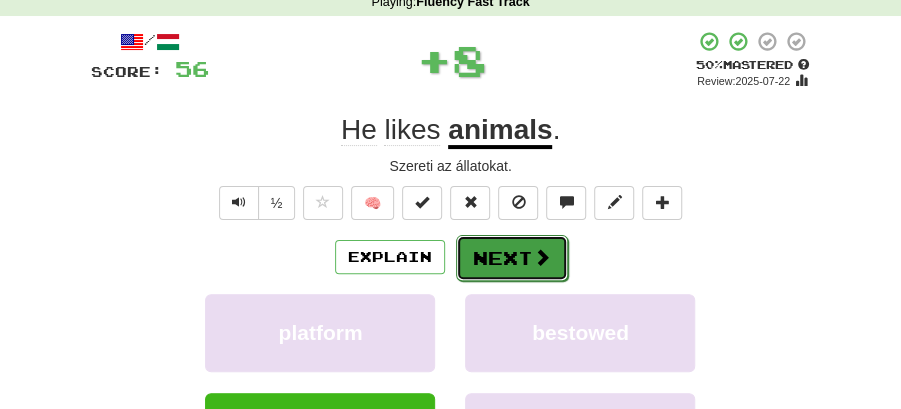 click on "Next" at bounding box center (512, 258) 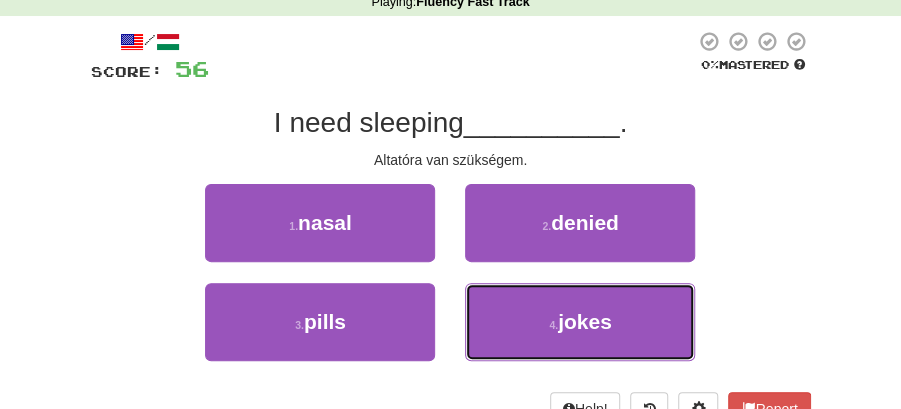 drag, startPoint x: 532, startPoint y: 328, endPoint x: 532, endPoint y: 284, distance: 44 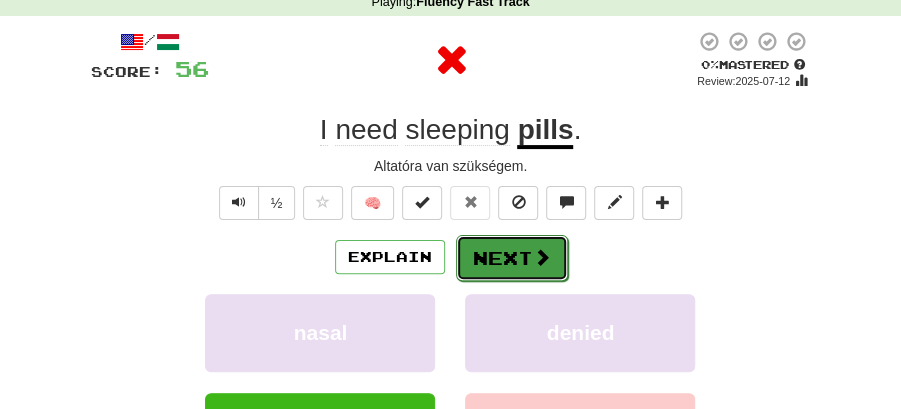 drag, startPoint x: 532, startPoint y: 284, endPoint x: 508, endPoint y: 254, distance: 38.418747 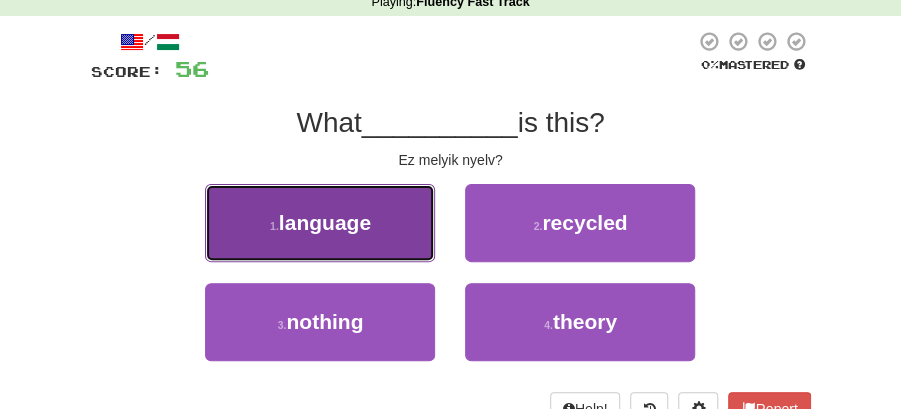 drag, startPoint x: 369, startPoint y: 230, endPoint x: 398, endPoint y: 238, distance: 30.083218 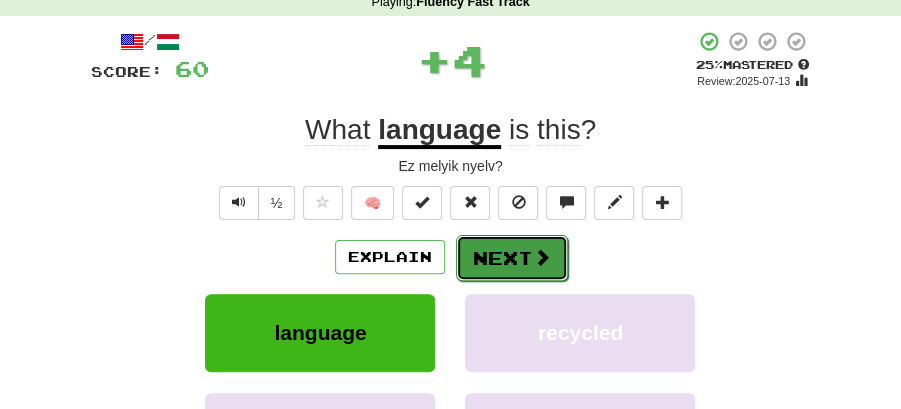 click on "Next" at bounding box center [512, 258] 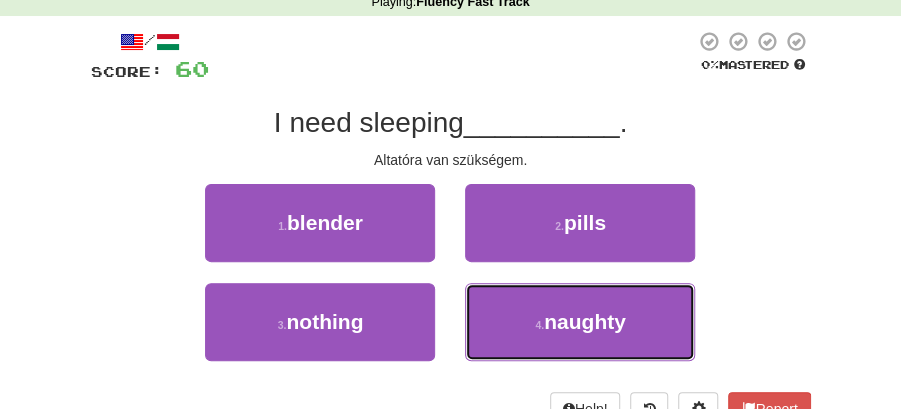 drag, startPoint x: 558, startPoint y: 323, endPoint x: 555, endPoint y: 282, distance: 41.109608 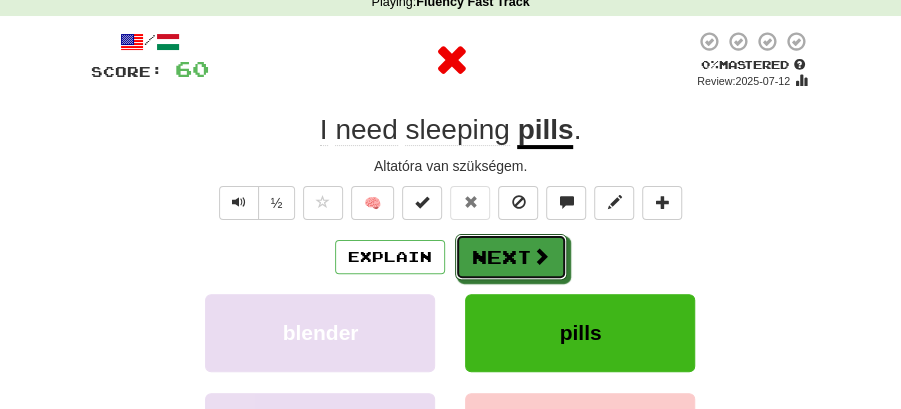 click at bounding box center (541, 256) 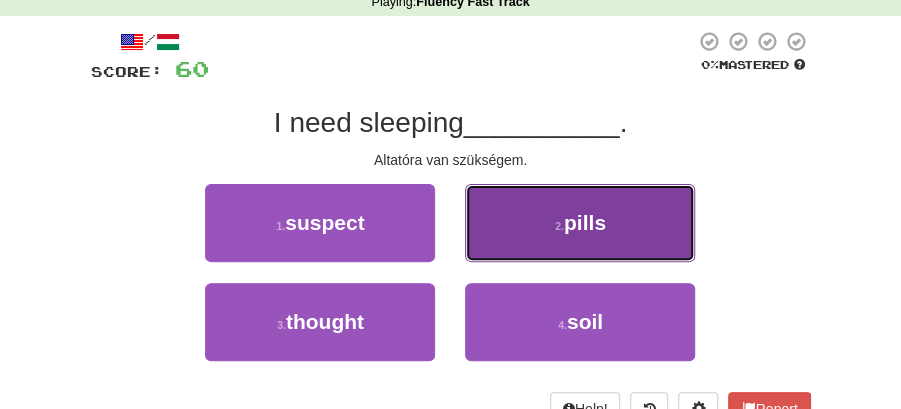 drag, startPoint x: 612, startPoint y: 230, endPoint x: 578, endPoint y: 231, distance: 34.0147 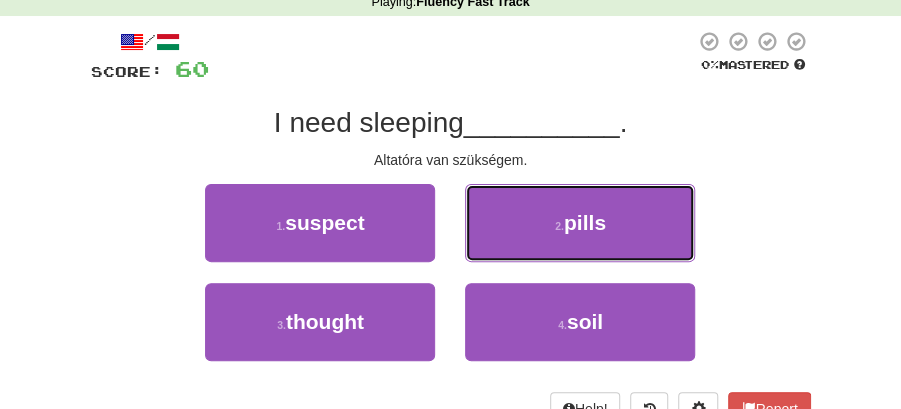 click on "2 .  pills" at bounding box center (580, 223) 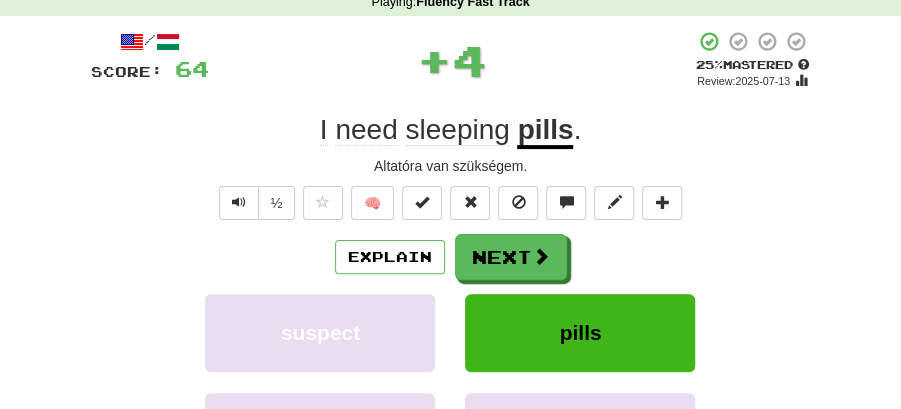 click on "Next" at bounding box center [511, 257] 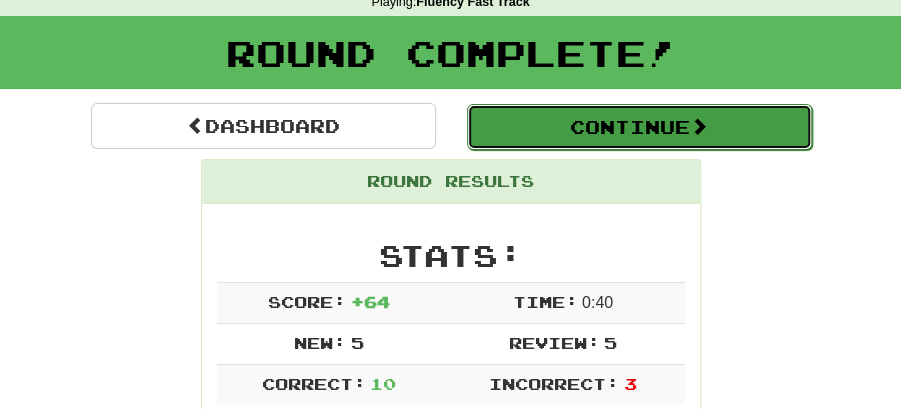 click on "Continue" at bounding box center (639, 127) 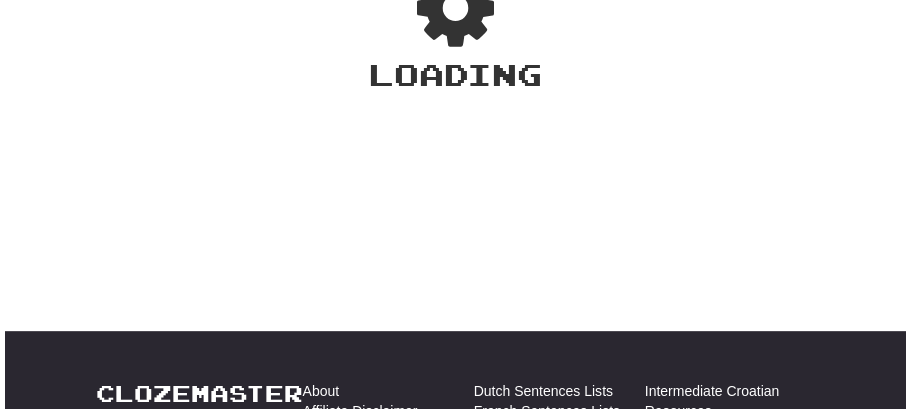 scroll, scrollTop: 88, scrollLeft: 0, axis: vertical 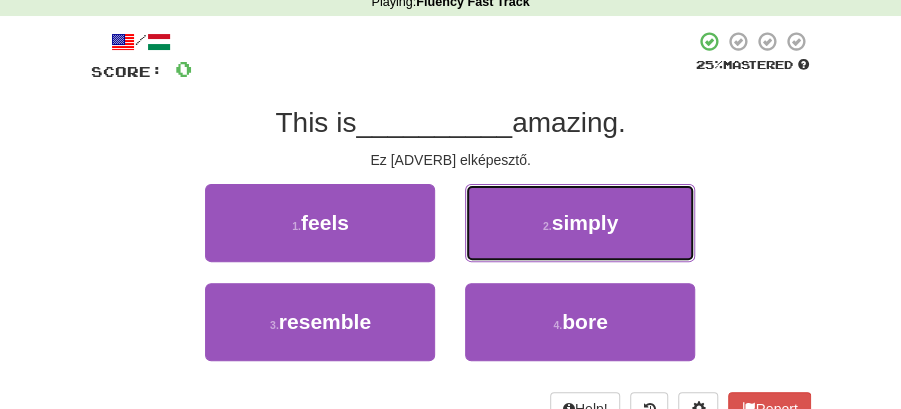 drag, startPoint x: 560, startPoint y: 221, endPoint x: 546, endPoint y: 230, distance: 16.643316 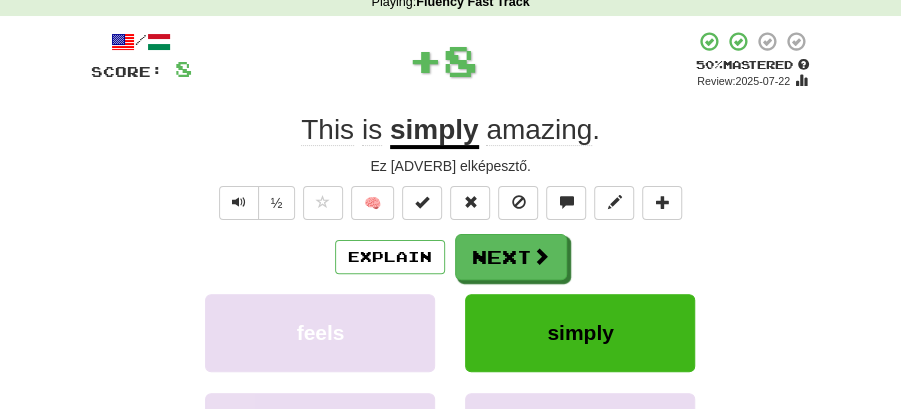 click on "Next" at bounding box center (511, 257) 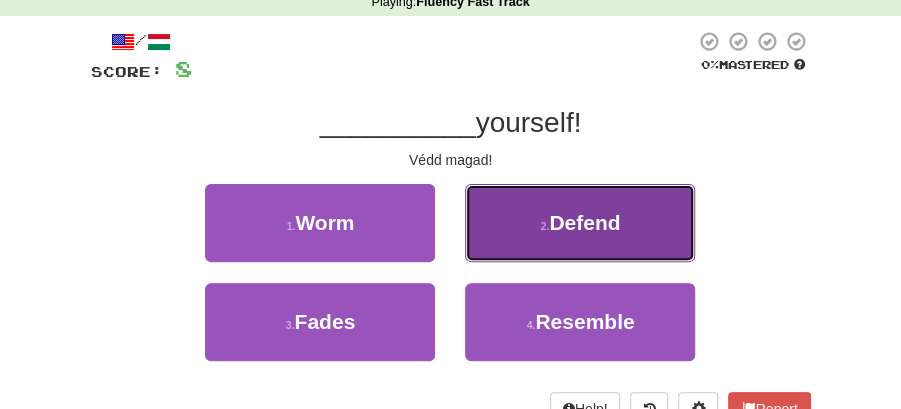 click on "Defend" at bounding box center [584, 222] 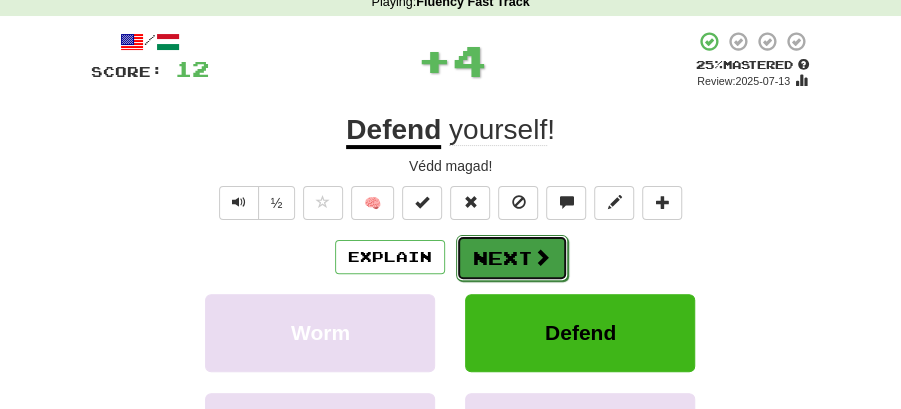 drag, startPoint x: 516, startPoint y: 253, endPoint x: 350, endPoint y: 161, distance: 189.78935 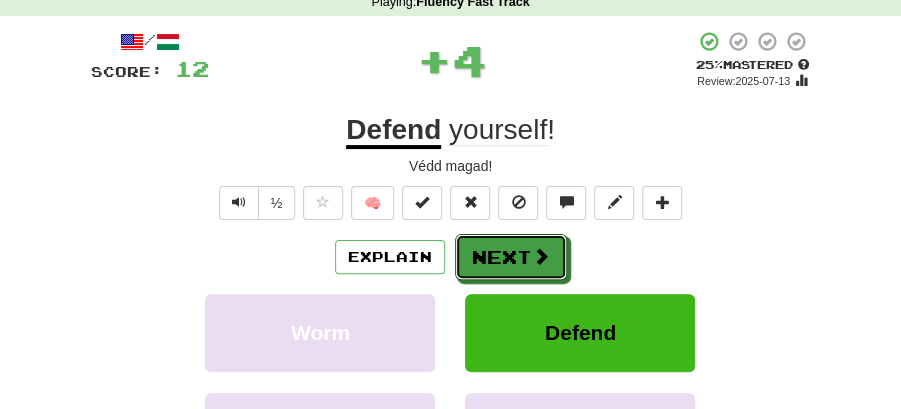 click on "Next" at bounding box center (511, 257) 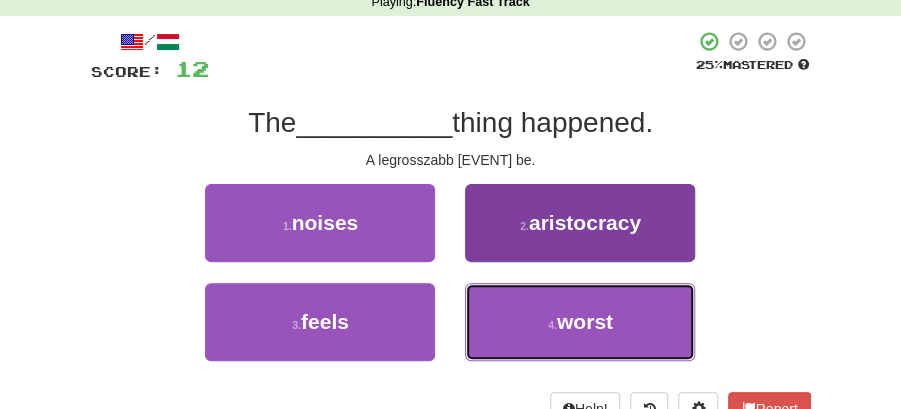 drag, startPoint x: 580, startPoint y: 319, endPoint x: 561, endPoint y: 309, distance: 21.470911 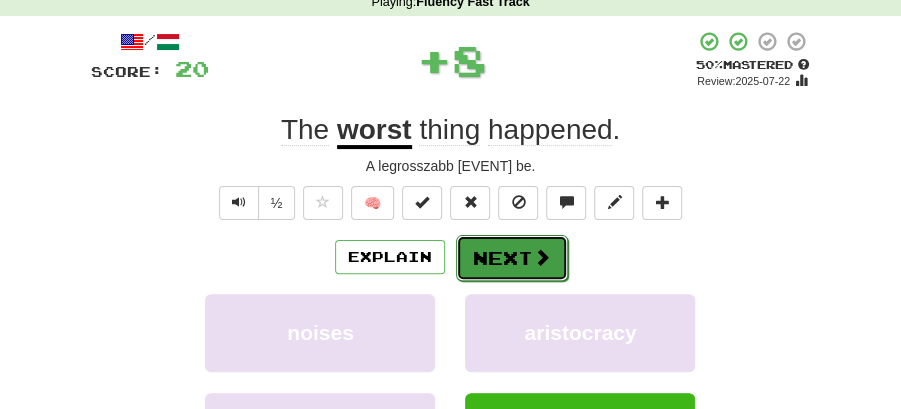 click on "Next" at bounding box center [512, 258] 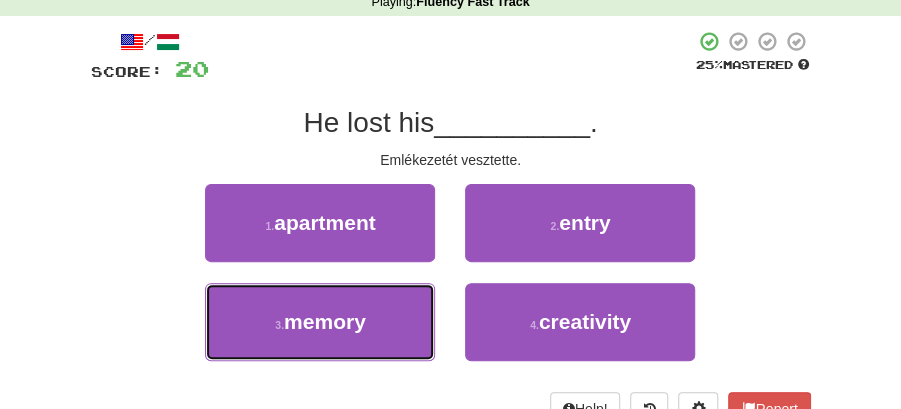 drag, startPoint x: 372, startPoint y: 326, endPoint x: 436, endPoint y: 286, distance: 75.47185 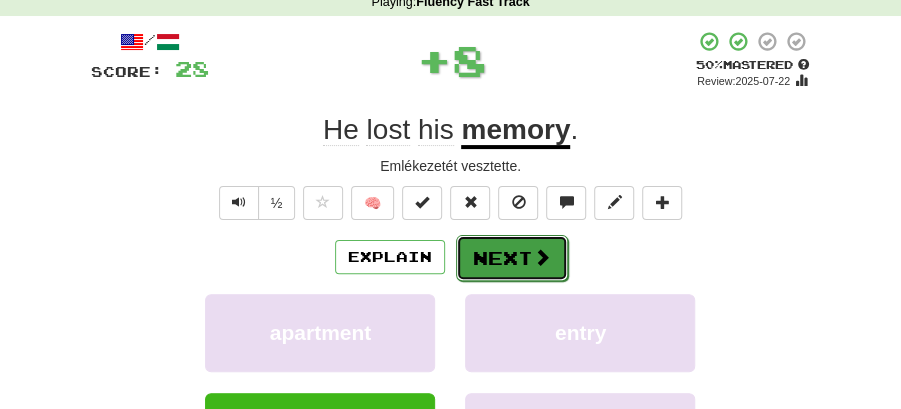 click on "Next" at bounding box center (512, 258) 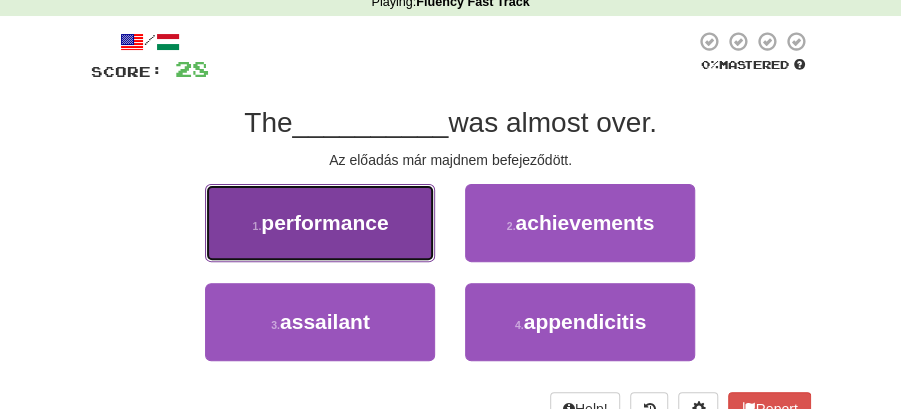 click on "1 .  performance" at bounding box center (320, 223) 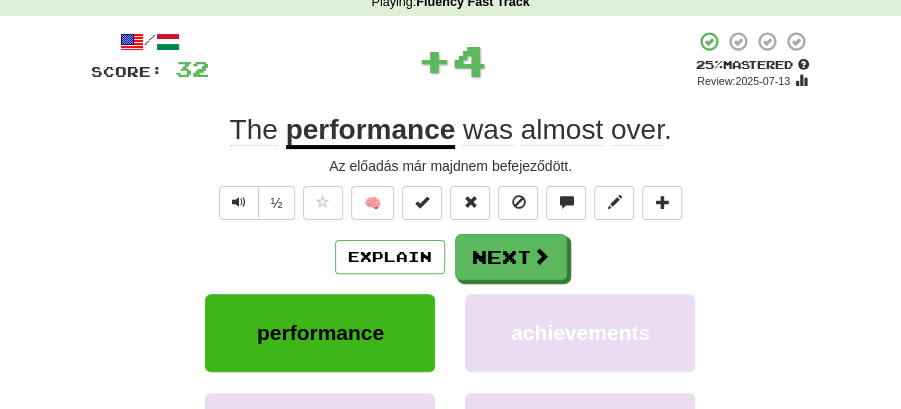 click on "Next" at bounding box center (511, 257) 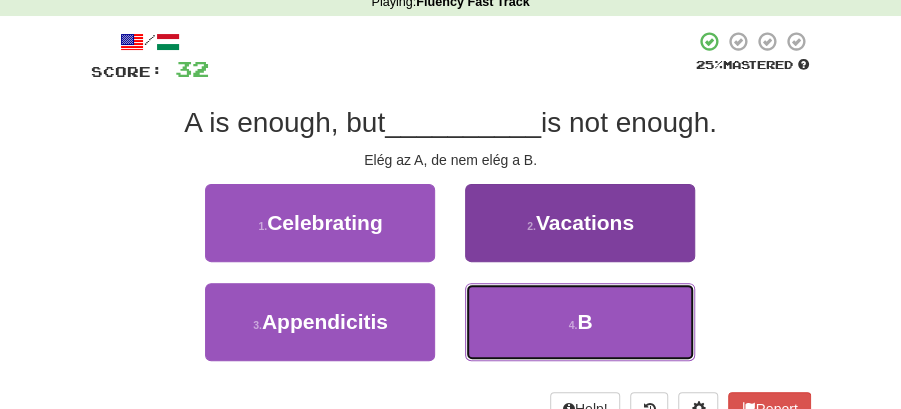 click on "4 .  B" at bounding box center (580, 322) 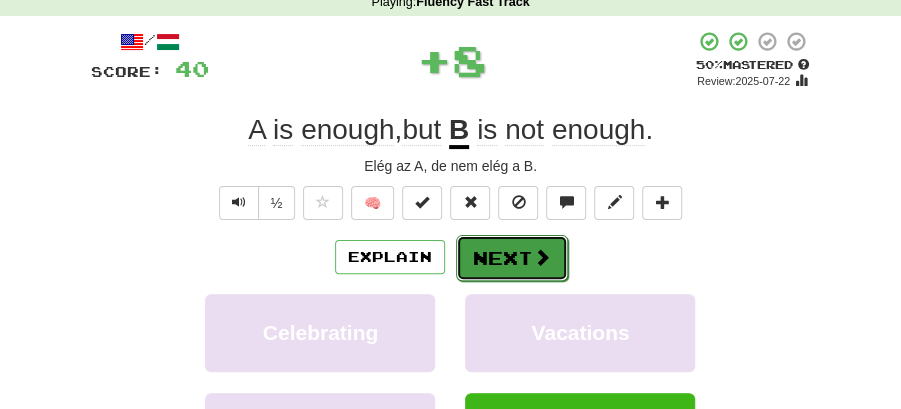 click on "Next" at bounding box center [512, 258] 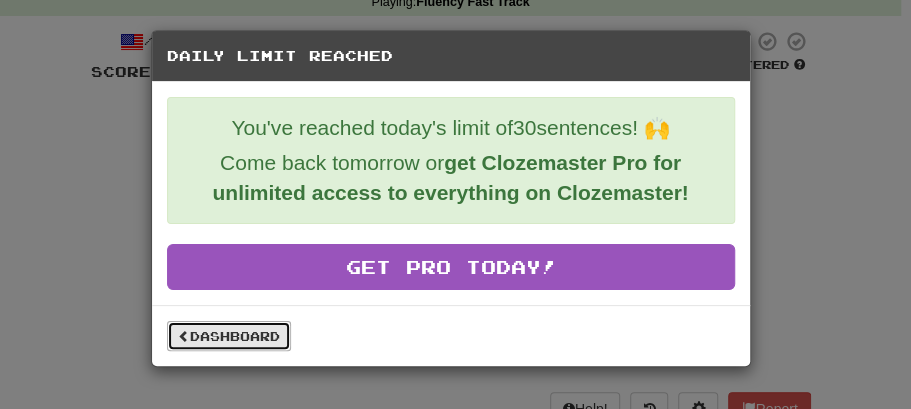 click on "Dashboard" at bounding box center [229, 336] 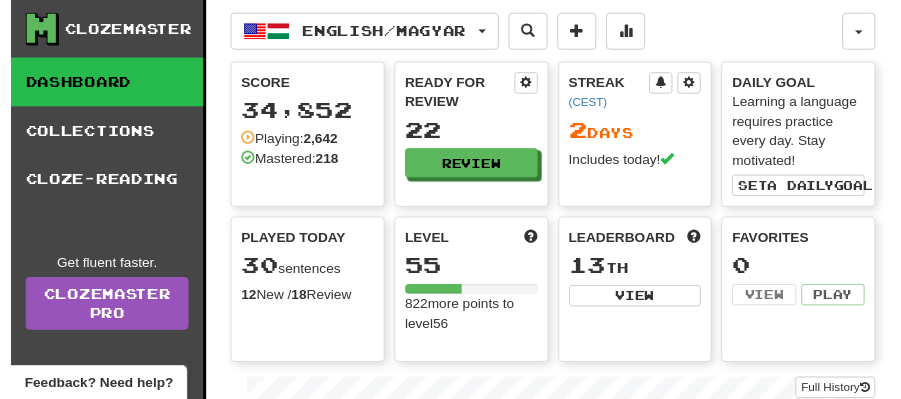 scroll, scrollTop: 0, scrollLeft: 0, axis: both 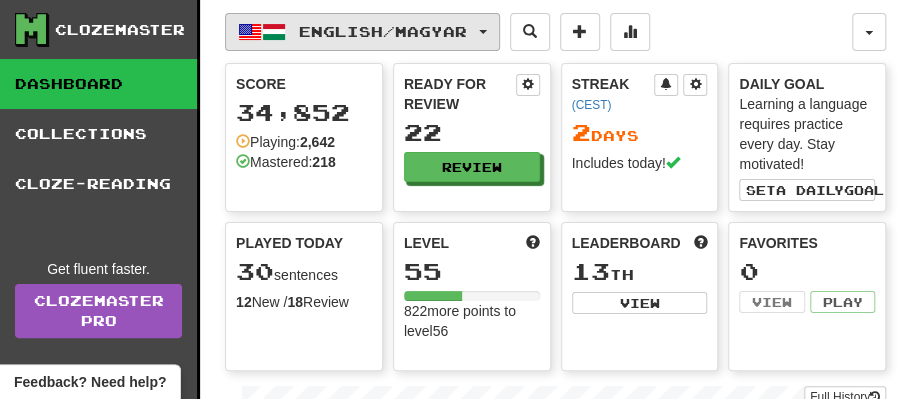 click on "English  /  Magyar" at bounding box center [362, 32] 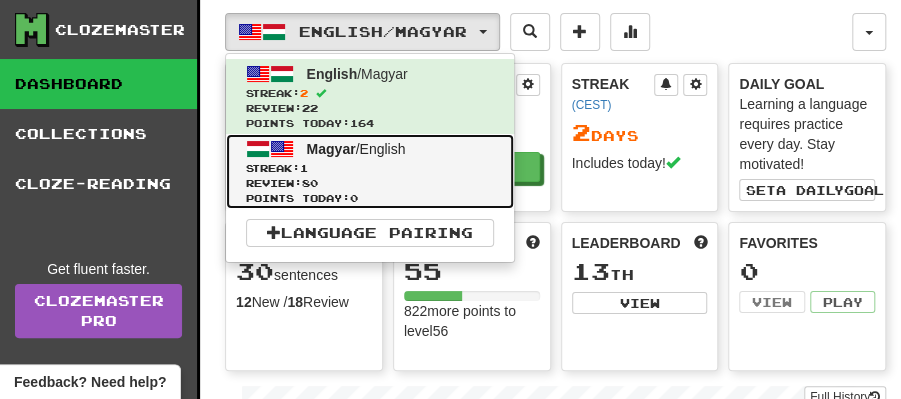 click on "Magyar  /  English Streak:  1   Review:  80 Points today:  0" at bounding box center [370, 171] 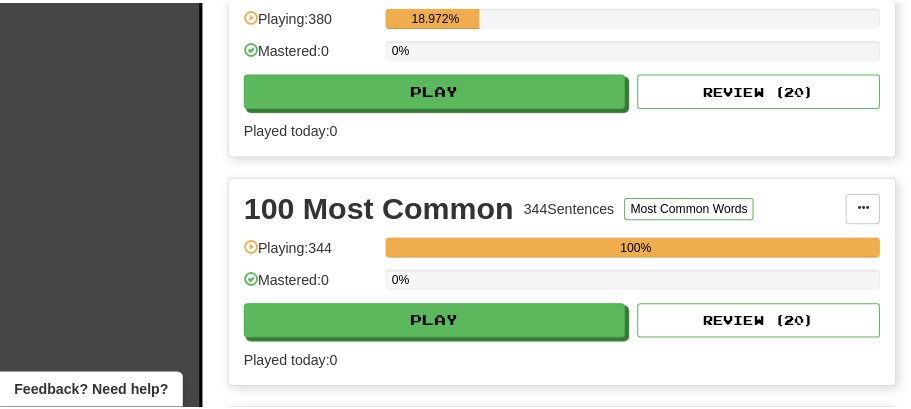 scroll, scrollTop: 600, scrollLeft: 0, axis: vertical 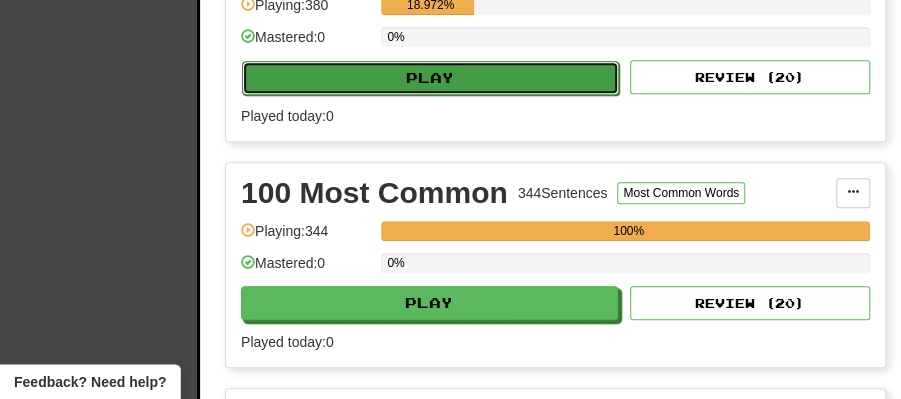 click on "Play" at bounding box center (430, 78) 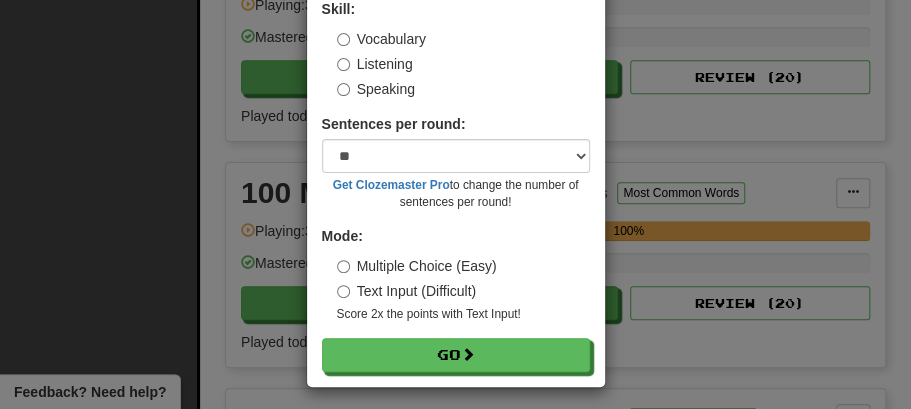 scroll, scrollTop: 136, scrollLeft: 0, axis: vertical 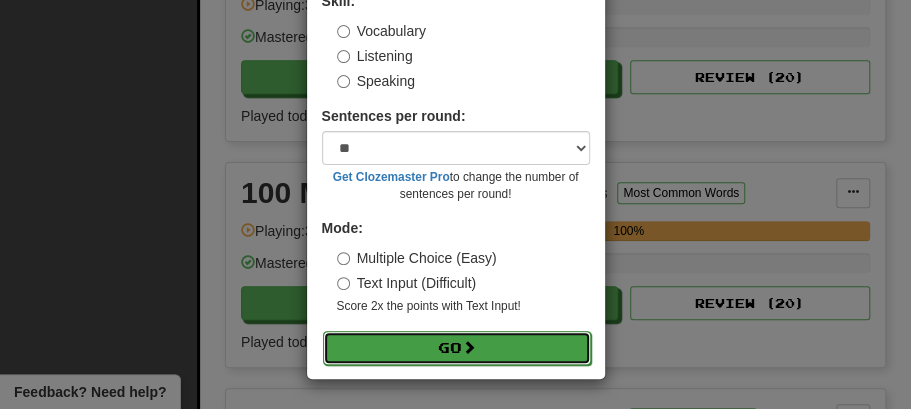 click at bounding box center (469, 347) 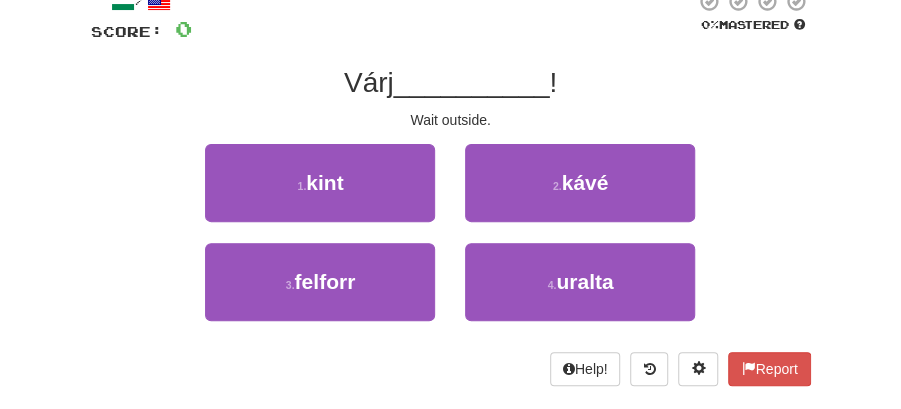 scroll, scrollTop: 133, scrollLeft: 0, axis: vertical 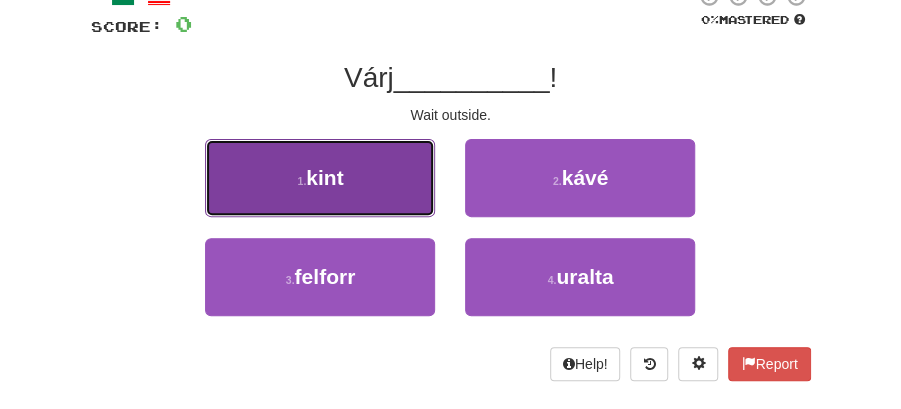 drag, startPoint x: 367, startPoint y: 186, endPoint x: 385, endPoint y: 188, distance: 18.110771 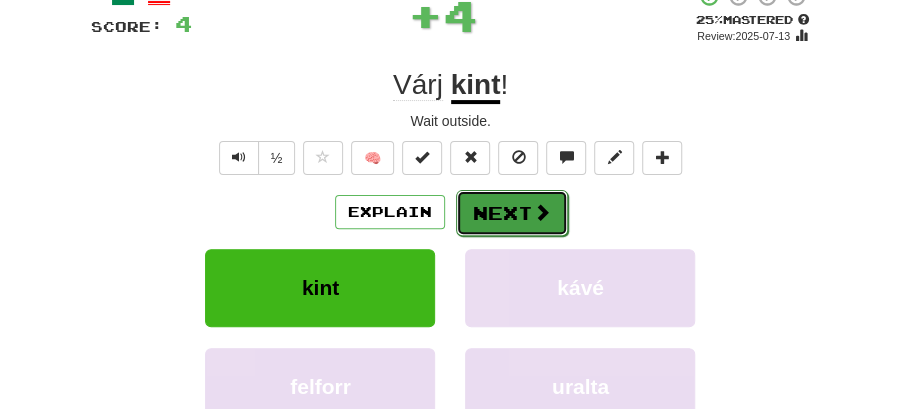 click on "Next" at bounding box center [512, 213] 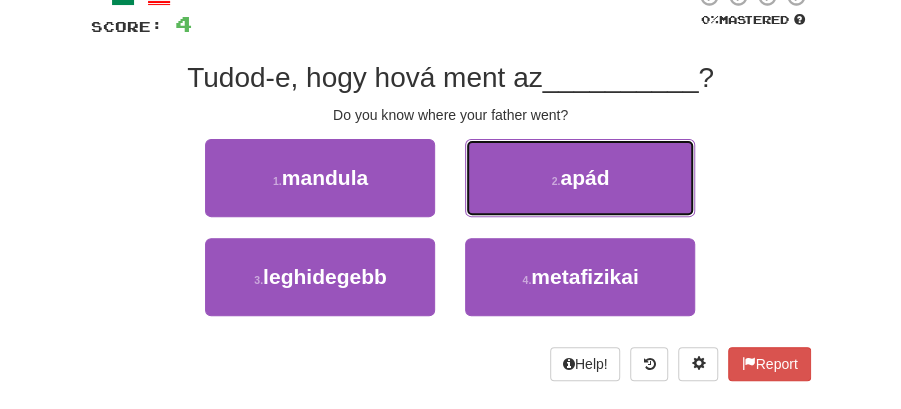 drag, startPoint x: 602, startPoint y: 177, endPoint x: 587, endPoint y: 187, distance: 18.027756 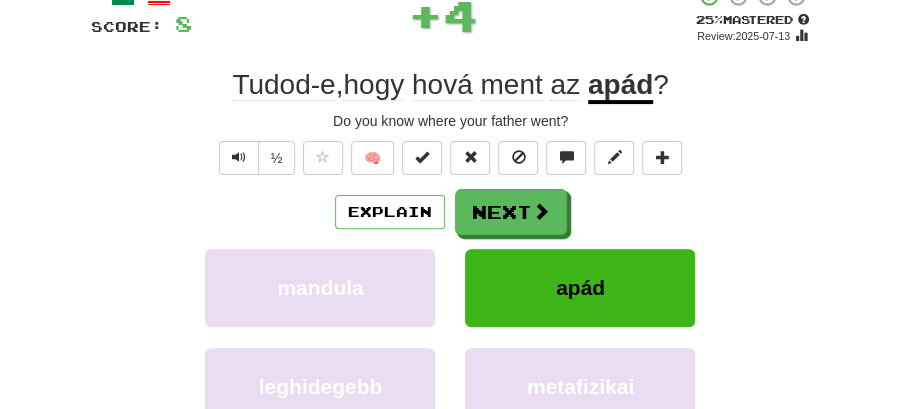 click at bounding box center (541, 211) 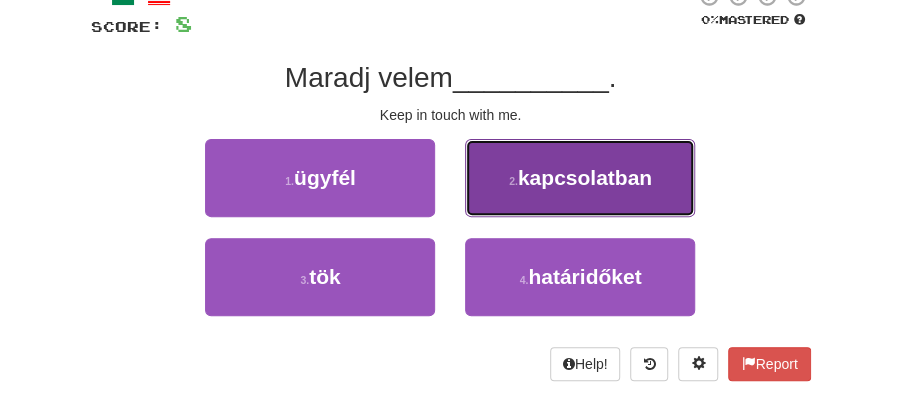 click on "kapcsolatban" at bounding box center (585, 177) 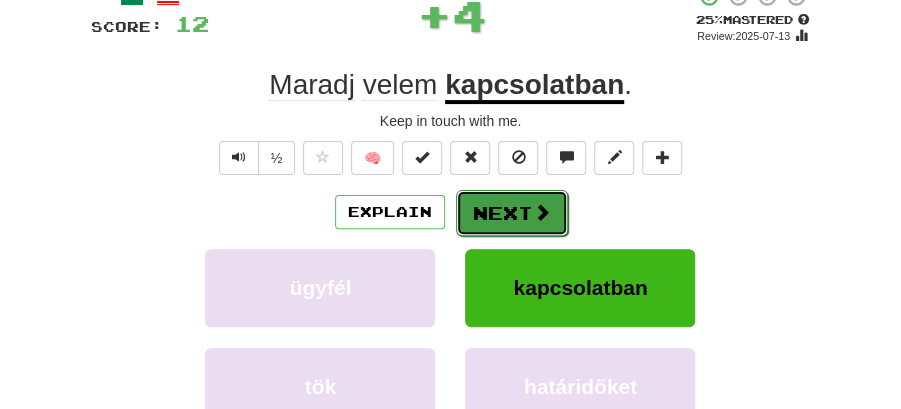 click on "Next" at bounding box center [512, 213] 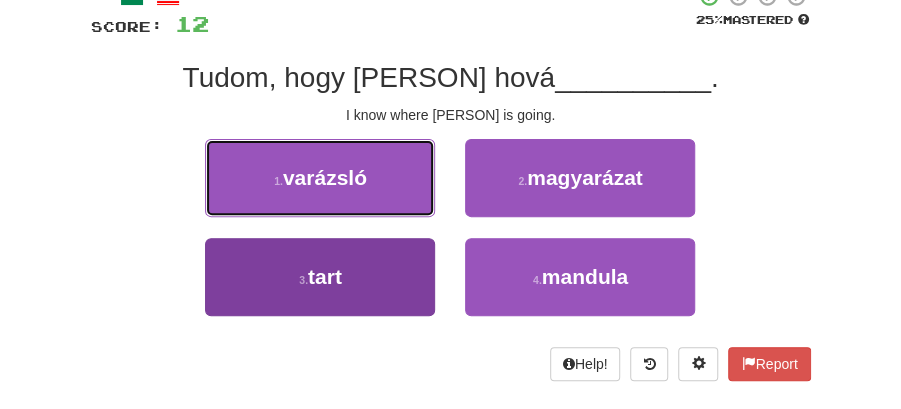 drag, startPoint x: 342, startPoint y: 167, endPoint x: 370, endPoint y: 283, distance: 119.331474 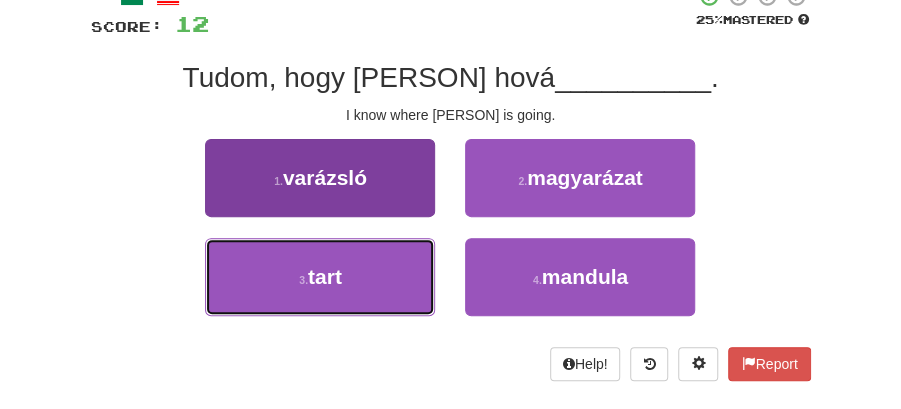 drag, startPoint x: 373, startPoint y: 281, endPoint x: 409, endPoint y: 260, distance: 41.677334 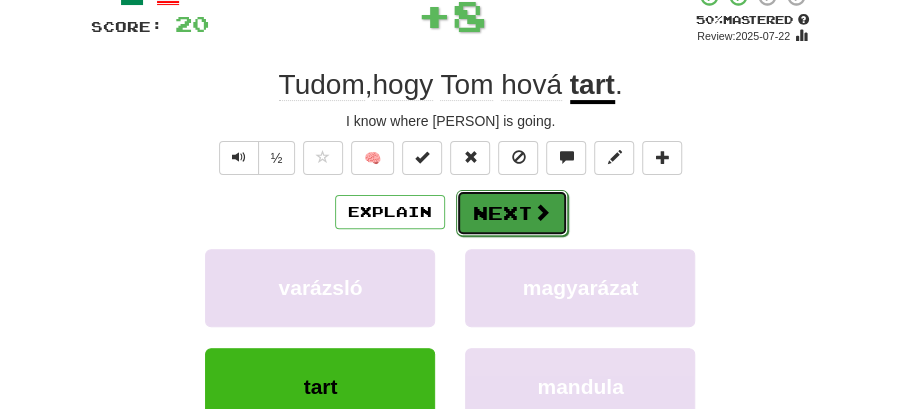click on "Next" at bounding box center [512, 213] 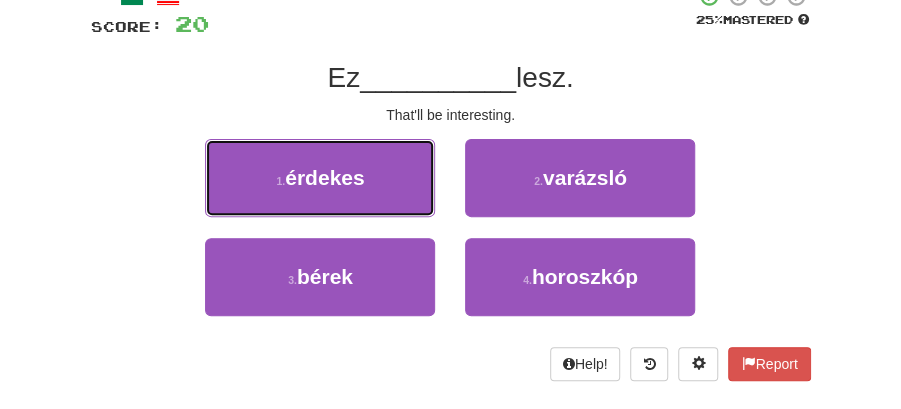 drag, startPoint x: 370, startPoint y: 182, endPoint x: 406, endPoint y: 187, distance: 36.345562 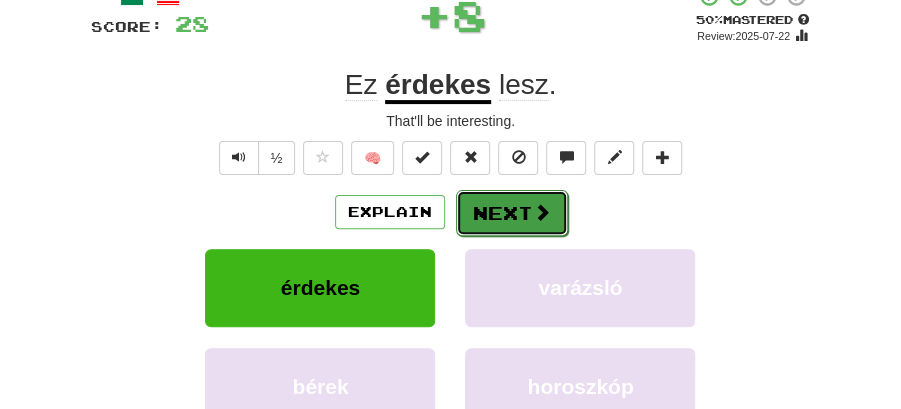 click at bounding box center [542, 212] 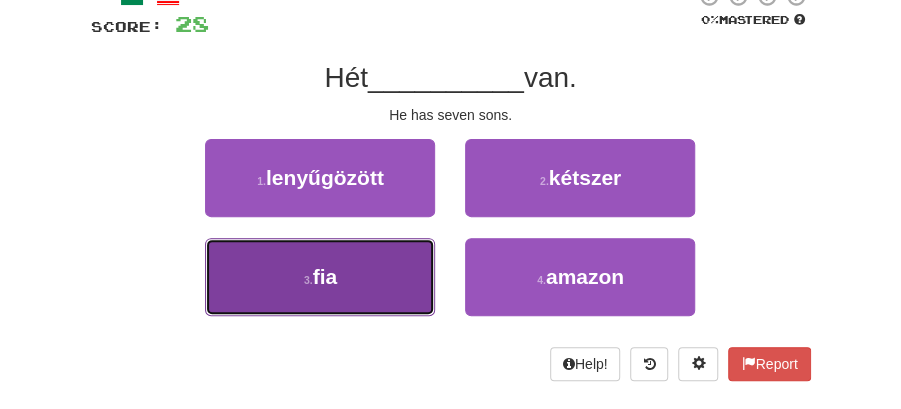 click on "3 .  fia" at bounding box center [320, 277] 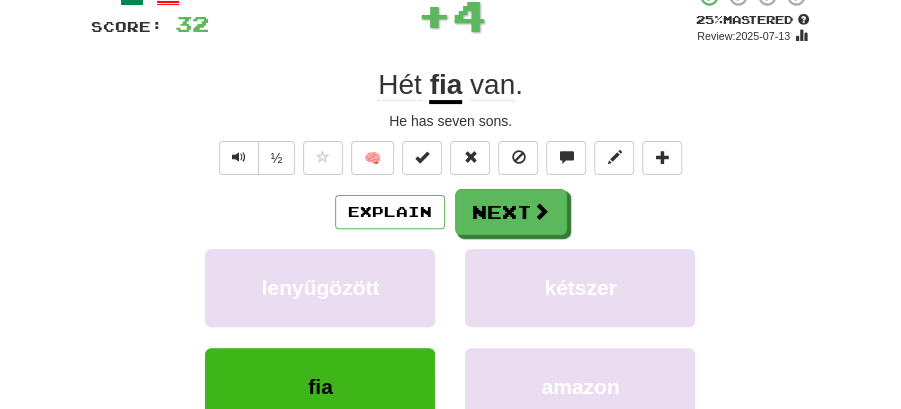 click on "fia van . He has seven sons." at bounding box center [451, 269] 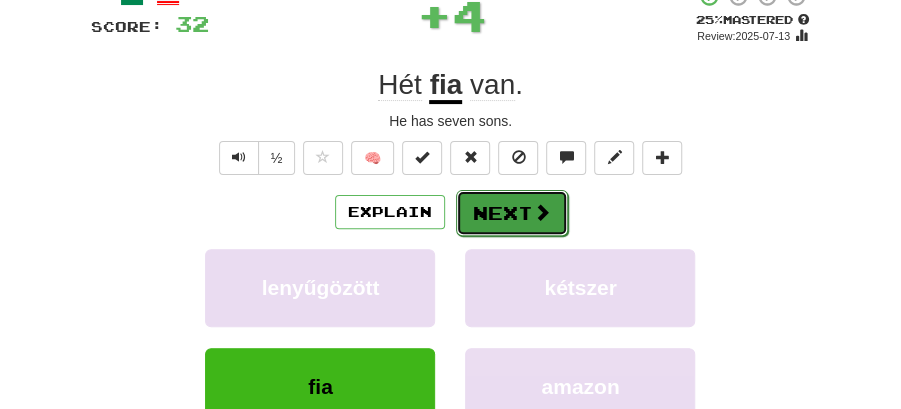 click on "Next" at bounding box center [512, 213] 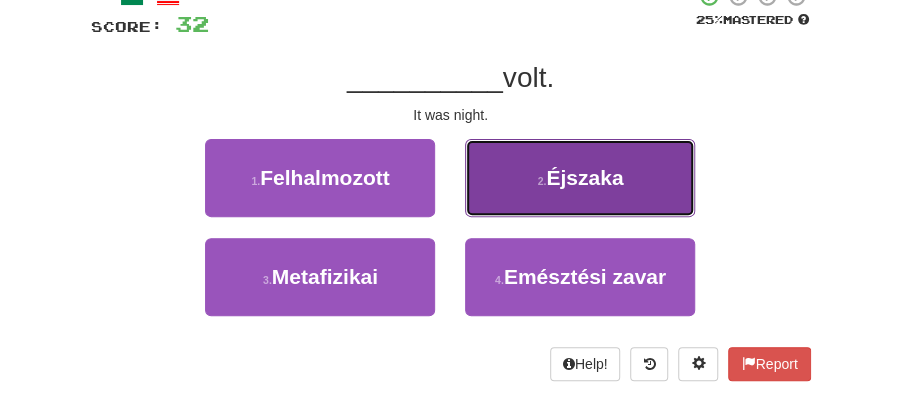 click on "Éjszaka" at bounding box center (584, 177) 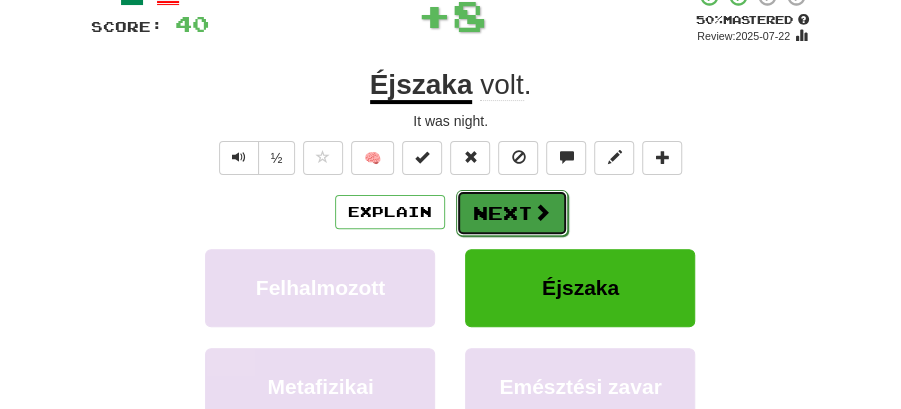 click on "Next" at bounding box center (512, 213) 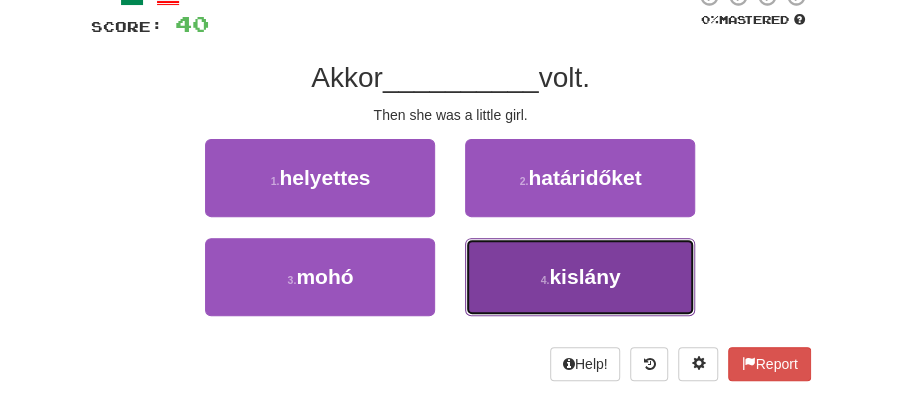click on "kislány" at bounding box center [584, 276] 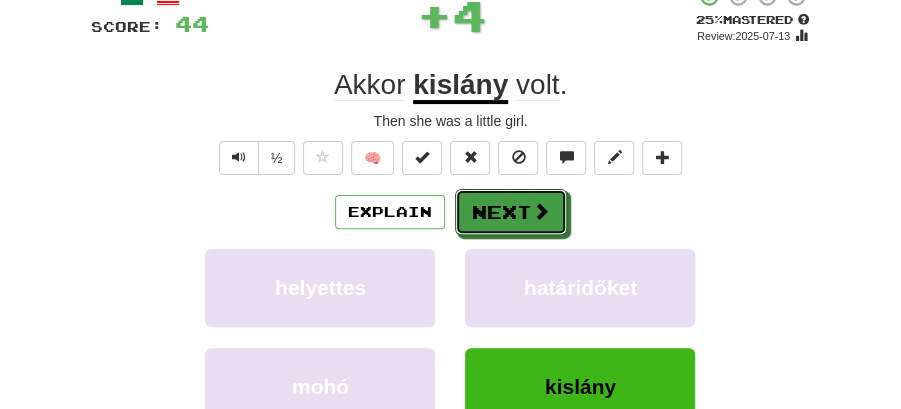 click on "Next" at bounding box center (511, 212) 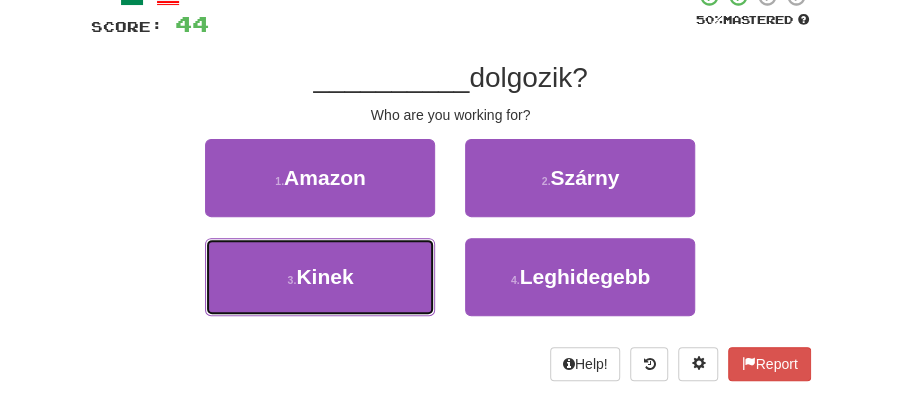 drag, startPoint x: 353, startPoint y: 271, endPoint x: 552, endPoint y: 235, distance: 202.23007 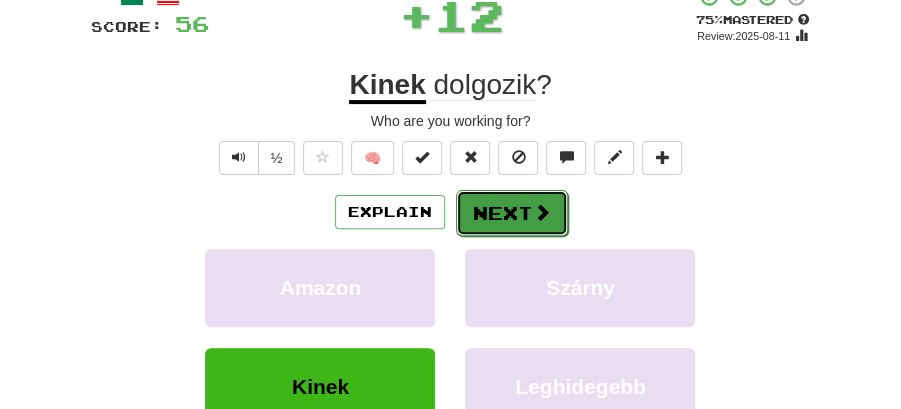click on "Next" at bounding box center [512, 213] 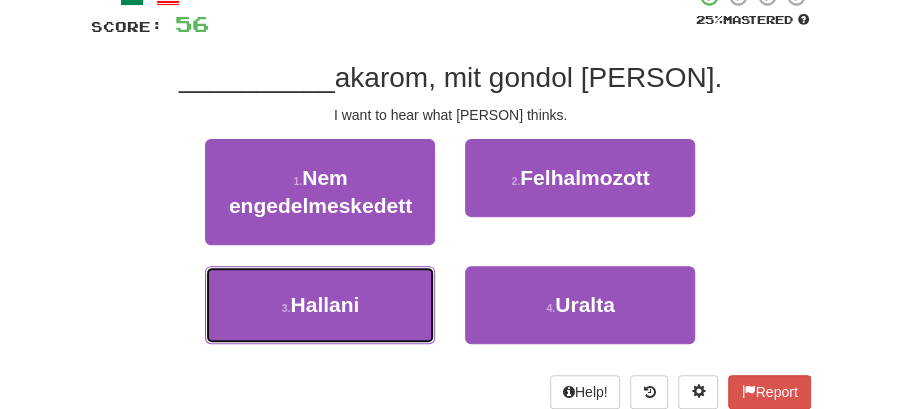 drag, startPoint x: 374, startPoint y: 309, endPoint x: 530, endPoint y: 241, distance: 170.17638 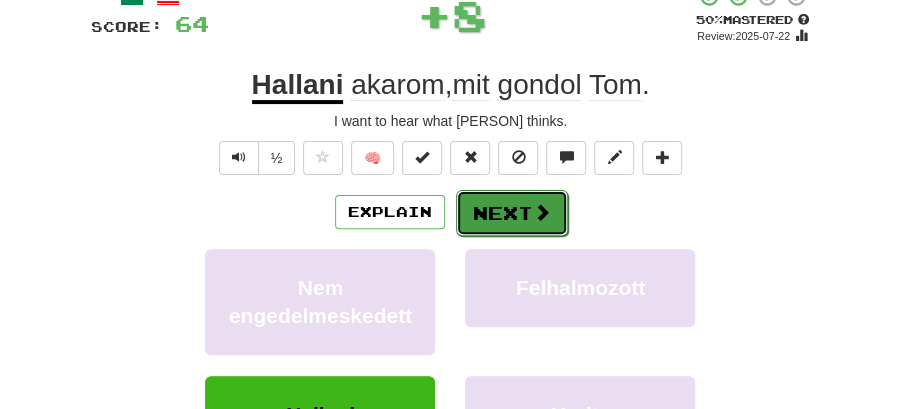 click on "Next" at bounding box center [512, 213] 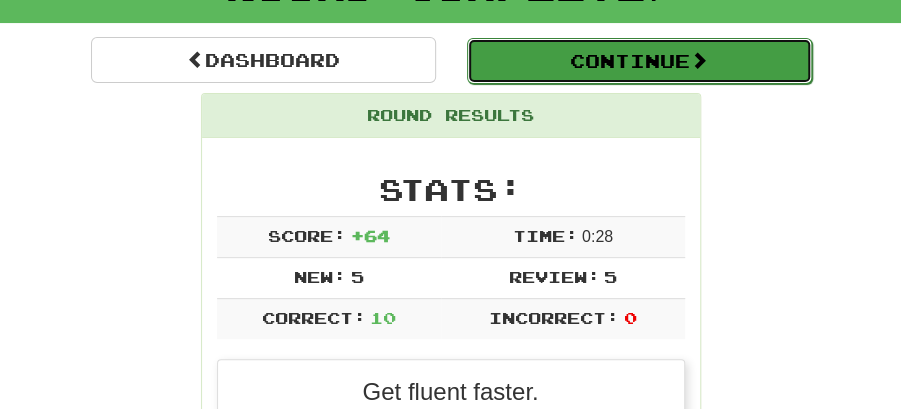 click on "Continue" at bounding box center (639, 61) 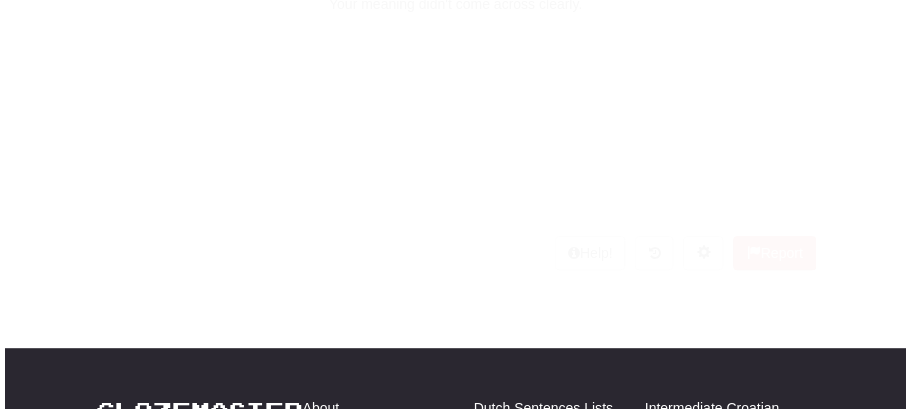 scroll, scrollTop: 154, scrollLeft: 0, axis: vertical 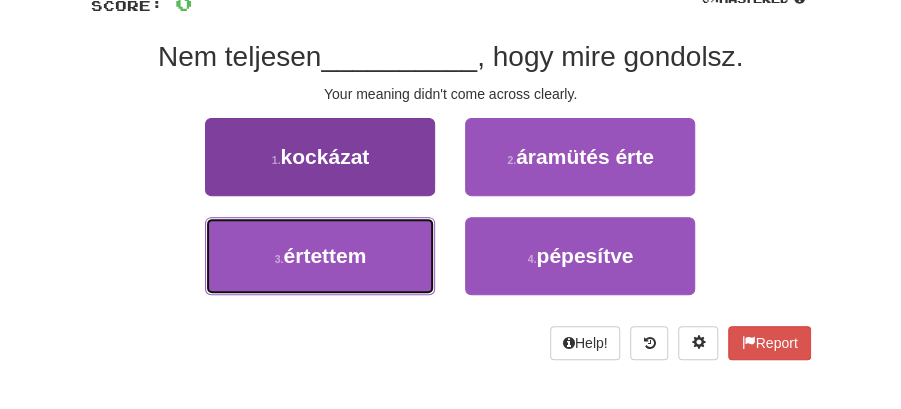 drag, startPoint x: 346, startPoint y: 258, endPoint x: 412, endPoint y: 227, distance: 72.91776 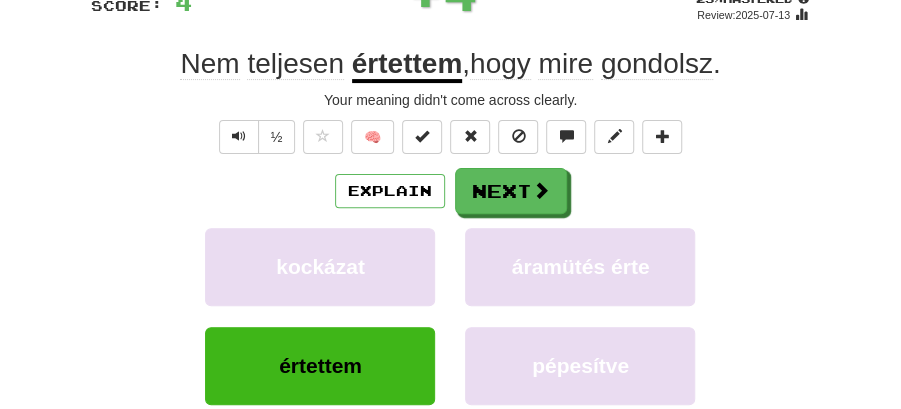 click on "el mindent nekünk, amit tudsz?" at bounding box center (451, 248) 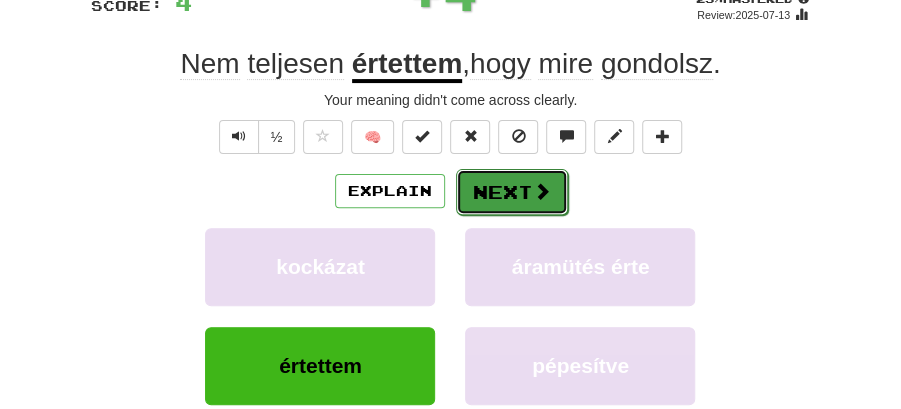 click on "Next" at bounding box center [512, 192] 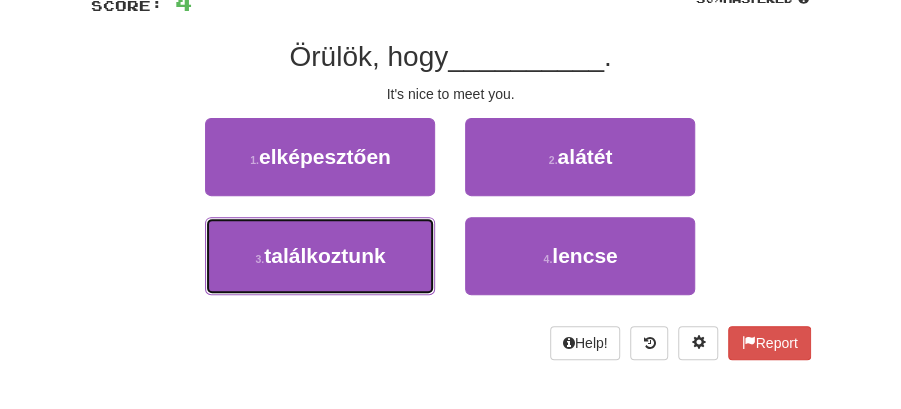 drag, startPoint x: 360, startPoint y: 265, endPoint x: 482, endPoint y: 214, distance: 132.23087 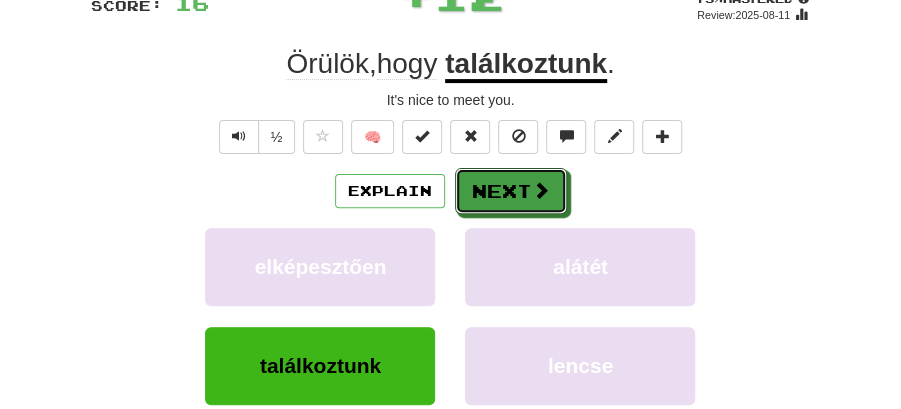 click on "Next" at bounding box center [511, 191] 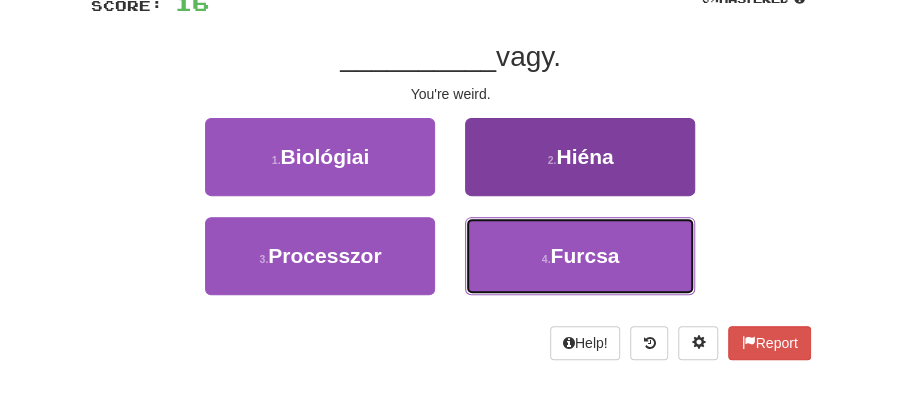 drag, startPoint x: 617, startPoint y: 262, endPoint x: 582, endPoint y: 229, distance: 48.104053 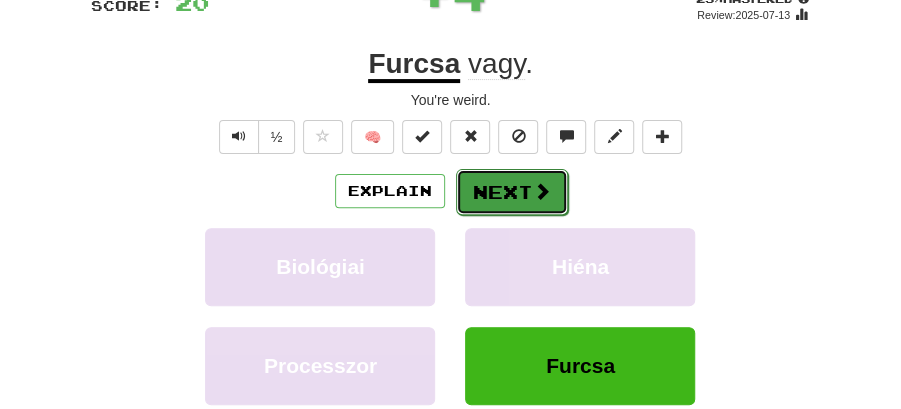 click on "Next" at bounding box center (512, 192) 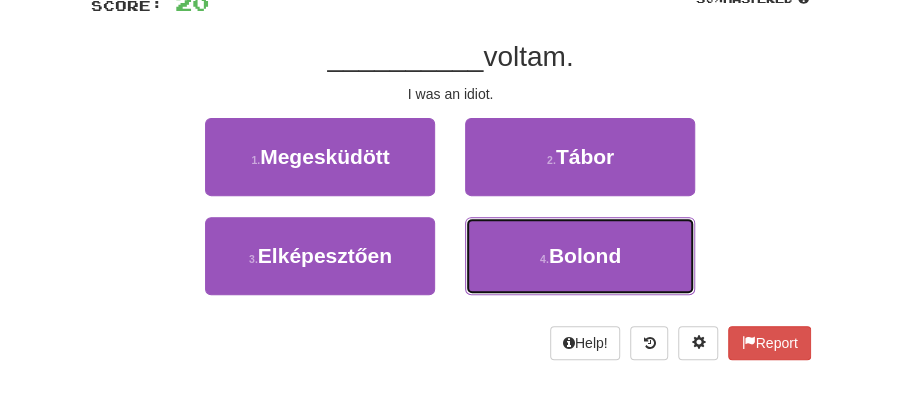 drag, startPoint x: 564, startPoint y: 246, endPoint x: 541, endPoint y: 220, distance: 34.713108 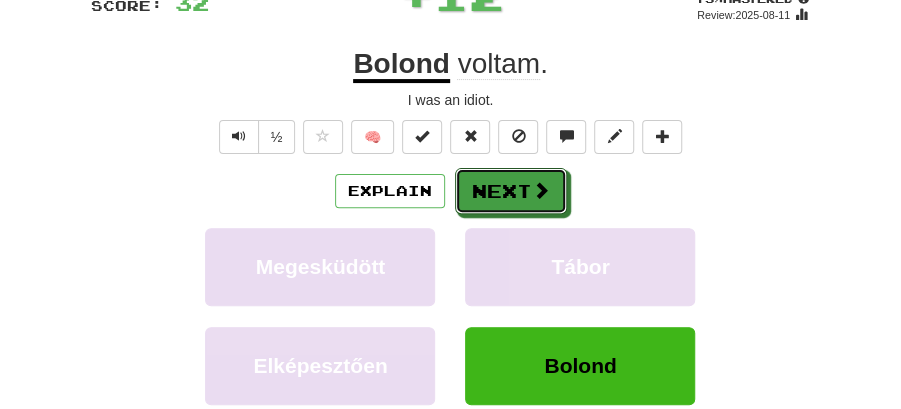 click on "Next" at bounding box center [511, 191] 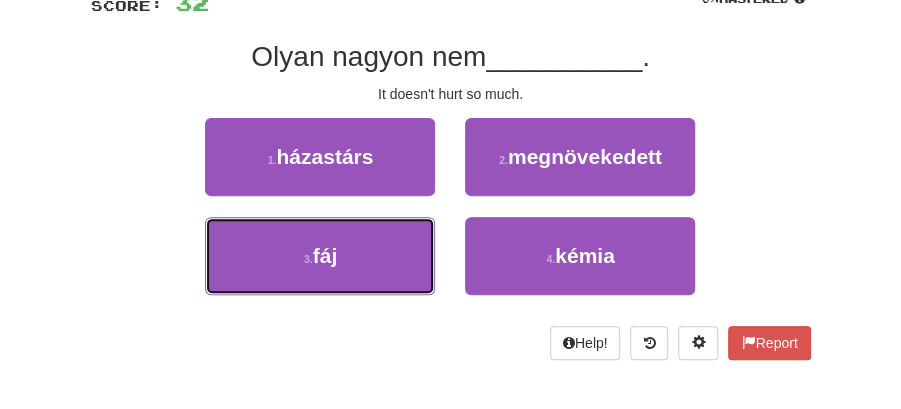 drag, startPoint x: 354, startPoint y: 249, endPoint x: 504, endPoint y: 212, distance: 154.49596 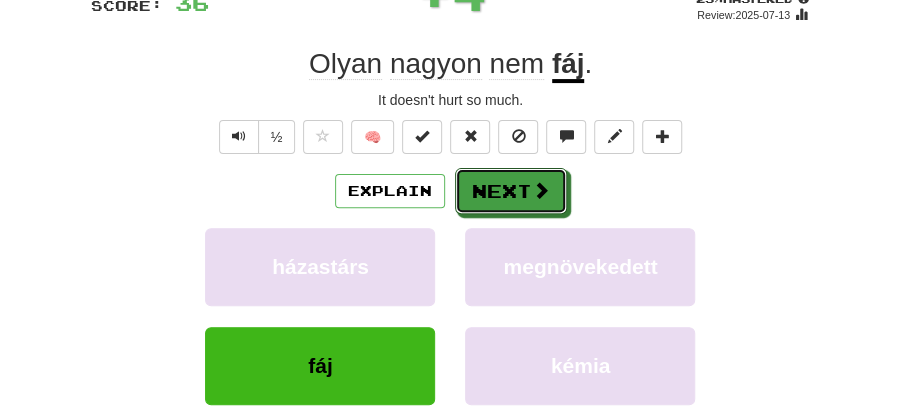 click on "Dashboard
Clozemaster
antik025
/
Toggle Dropdown
Dashboard
Leaderboard
Activity Feed
Notifications
Profile
Discussions
English
/
Magyar
Streak:
2
Review:
22
Points Today: 164
Magyar
/
English
Streak:
1
Review:
80
Points Today: 0
Languages
Account
Logout
antik025
/
Toggle Dropdown
Dashboard
Leaderboard
Activity Feed
Notifications
Profile
Discussions
English
/
Magyar
Streak:
2
Review:
22
Points Today: 164
Magyar
/
English
Streak:
1
Review:
80
Points Today: 0
Languages
Account
Logout
clozemaster
Correct   :   5 Incorrect   :" at bounding box center [450, 628] 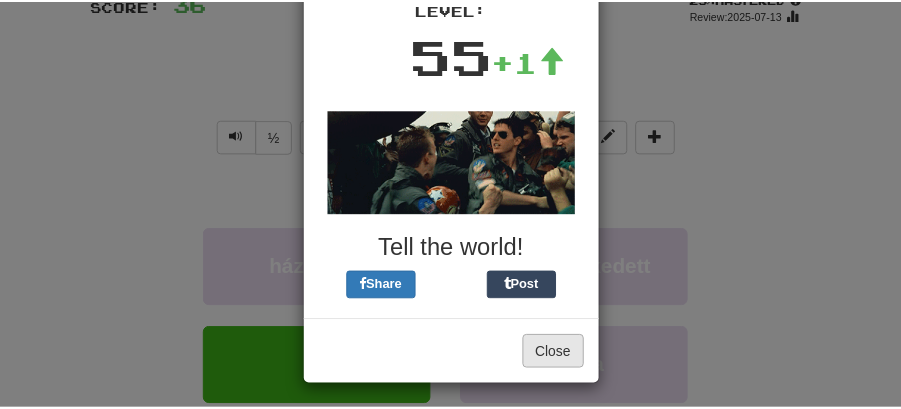 scroll, scrollTop: 149, scrollLeft: 0, axis: vertical 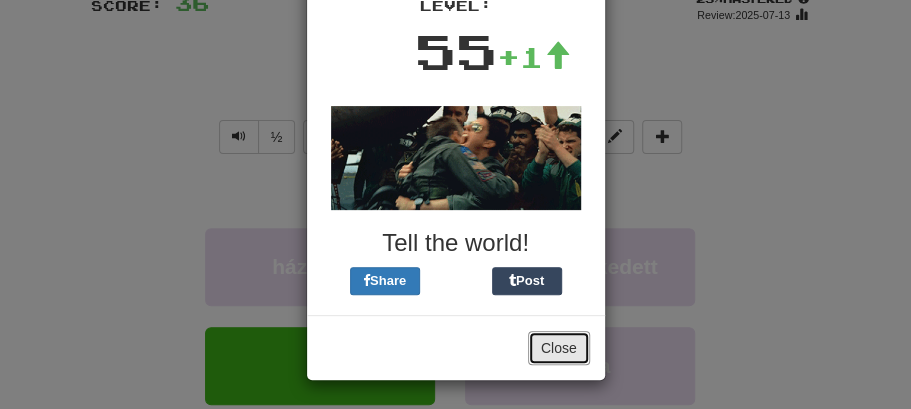 drag, startPoint x: 558, startPoint y: 348, endPoint x: 424, endPoint y: 246, distance: 168.40428 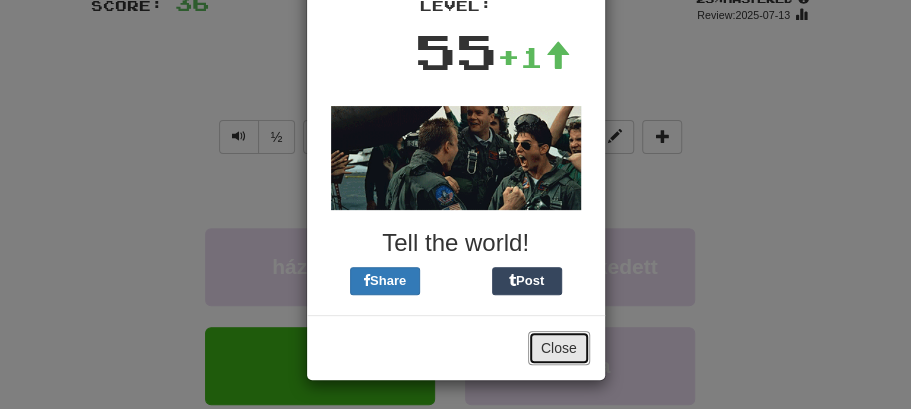 click on "Close" at bounding box center [559, 348] 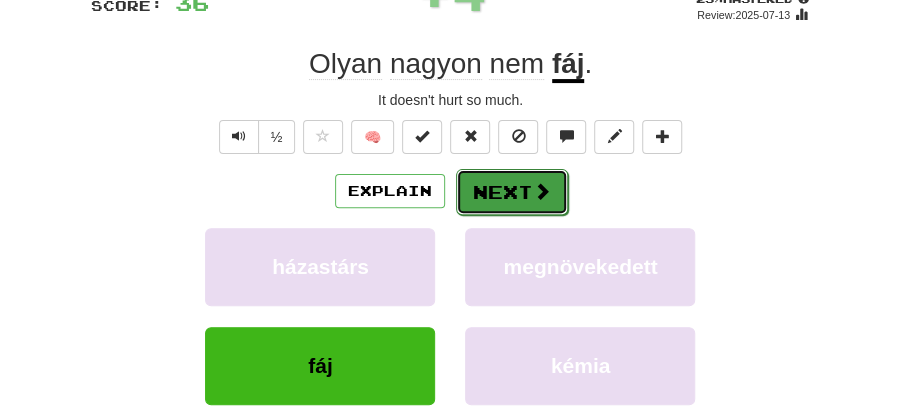 click at bounding box center (542, 191) 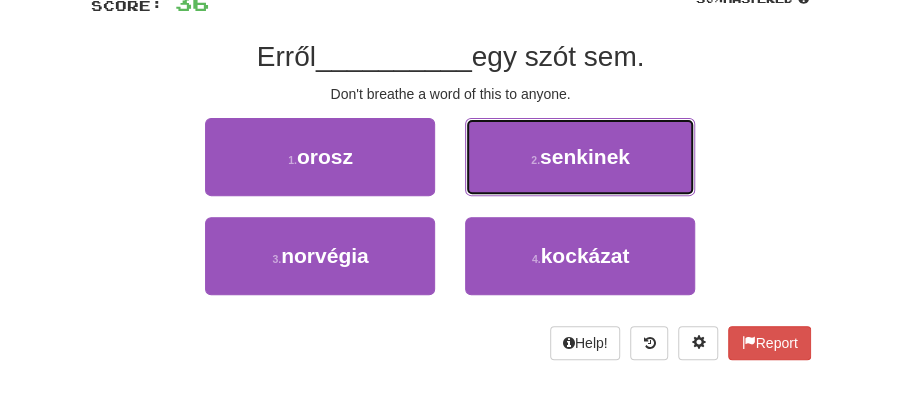 drag, startPoint x: 538, startPoint y: 145, endPoint x: 514, endPoint y: 163, distance: 30 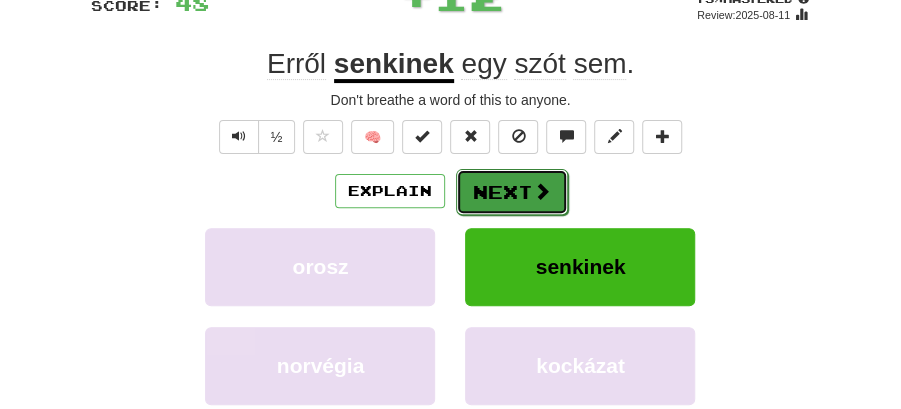 click on "Next" at bounding box center [512, 192] 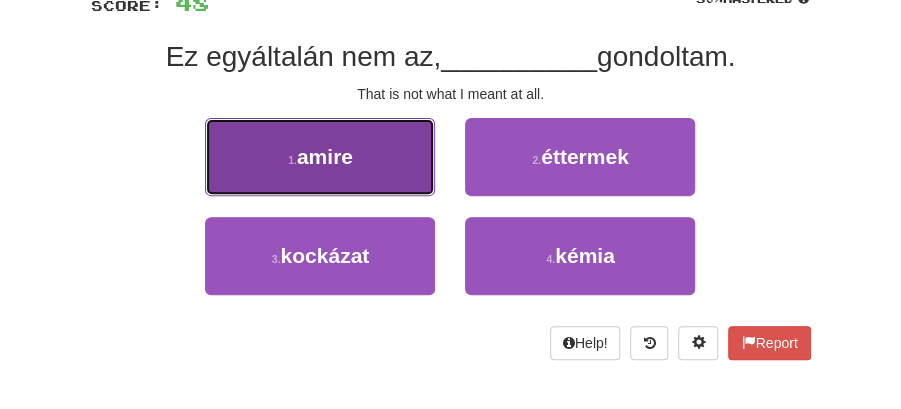 drag, startPoint x: 369, startPoint y: 176, endPoint x: 404, endPoint y: 178, distance: 35.057095 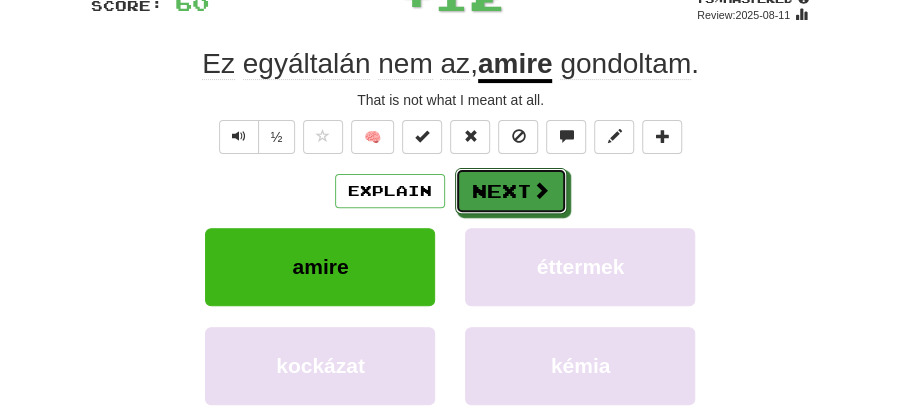 click at bounding box center (541, 190) 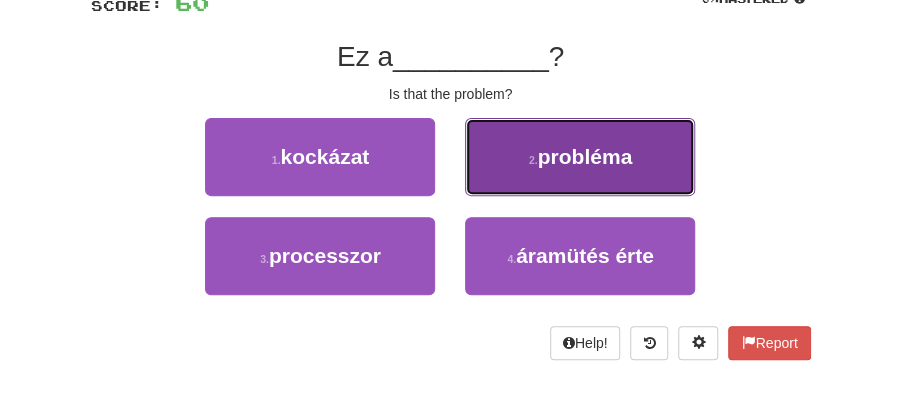 click on "2 .  probléma" at bounding box center (580, 157) 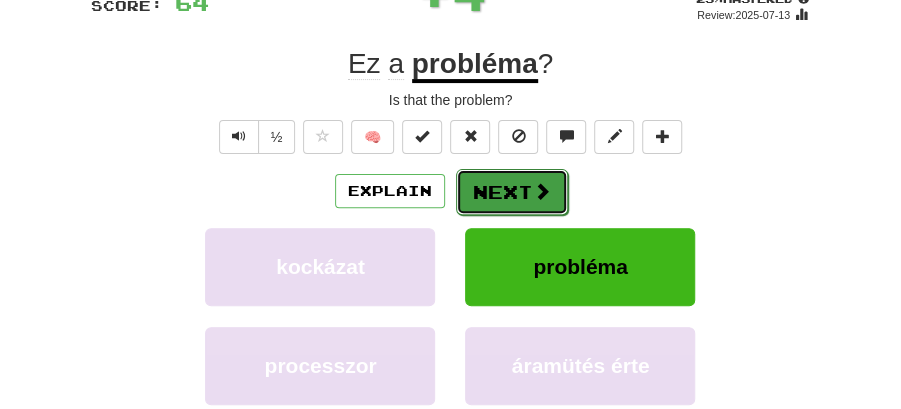 click on "Next" at bounding box center [512, 192] 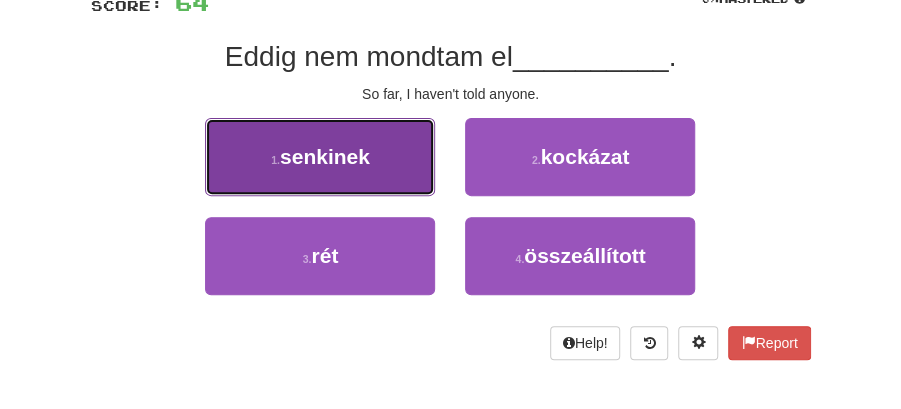 drag, startPoint x: 359, startPoint y: 164, endPoint x: 428, endPoint y: 175, distance: 69.87131 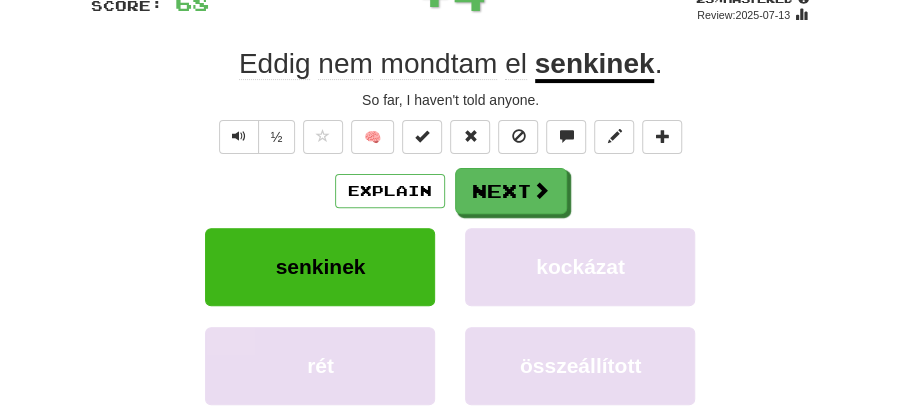 click on "Next" at bounding box center (511, 191) 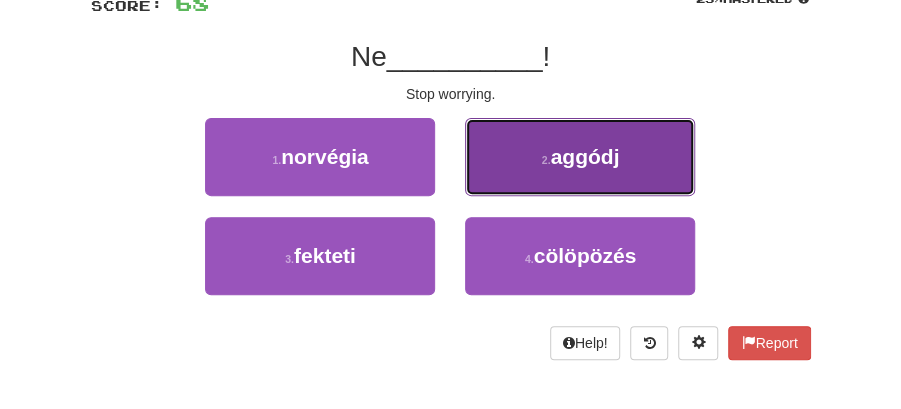 click on "aggódj" at bounding box center [584, 156] 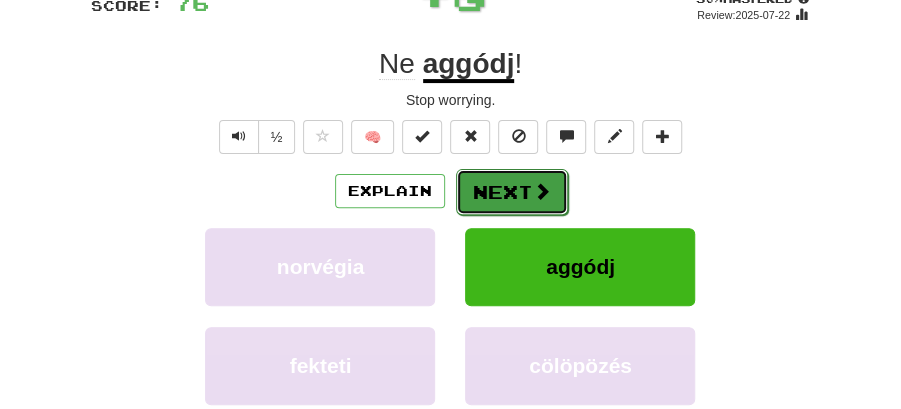 click on "Next" at bounding box center [512, 192] 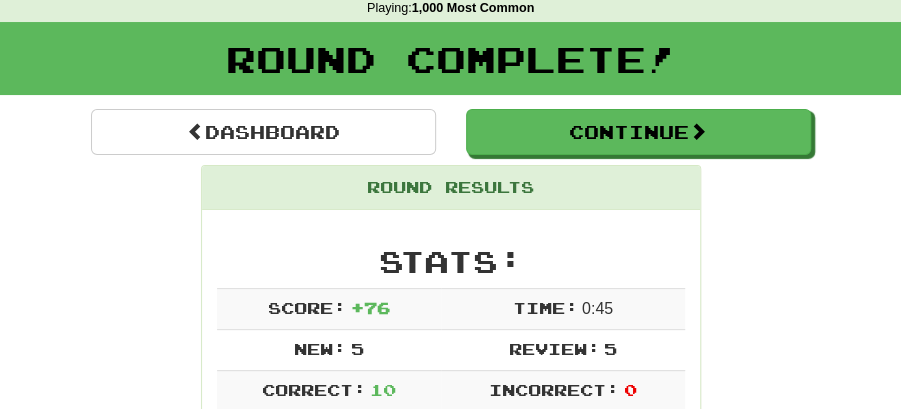 scroll, scrollTop: 0, scrollLeft: 0, axis: both 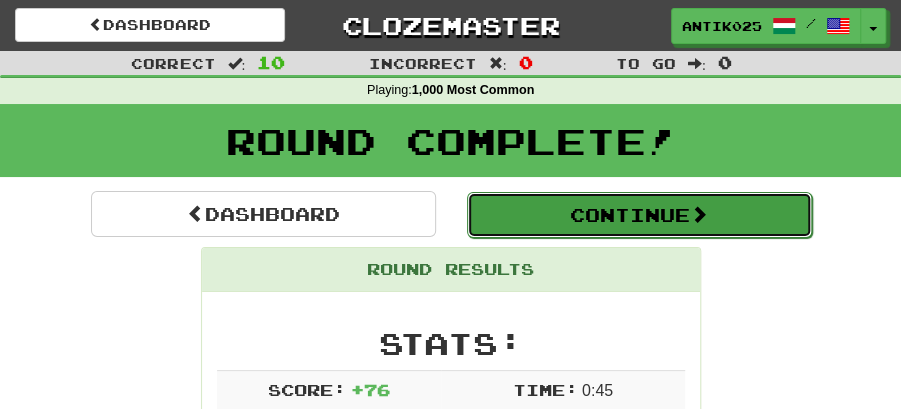 click on "Continue" at bounding box center (639, 215) 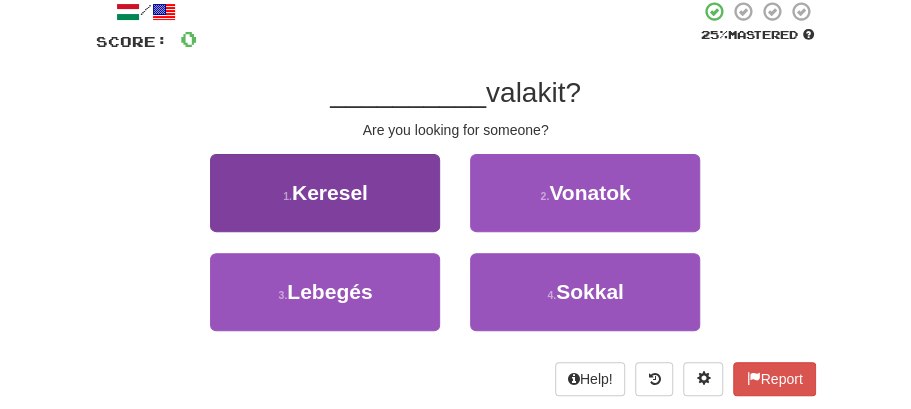scroll, scrollTop: 133, scrollLeft: 0, axis: vertical 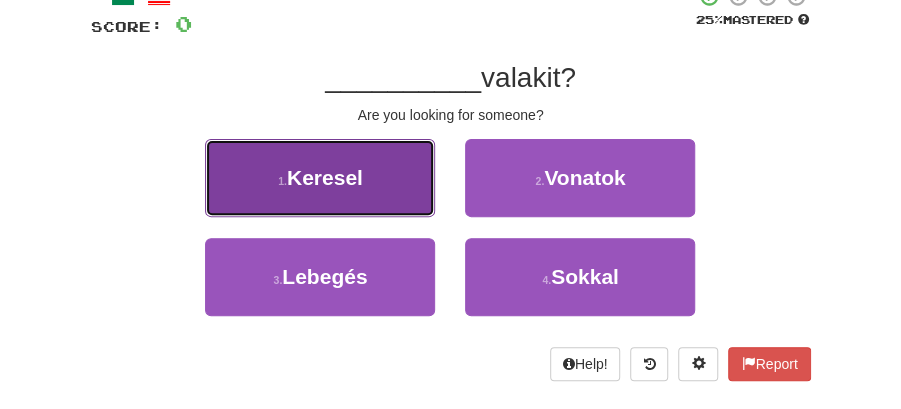 drag, startPoint x: 354, startPoint y: 188, endPoint x: 368, endPoint y: 189, distance: 14.035668 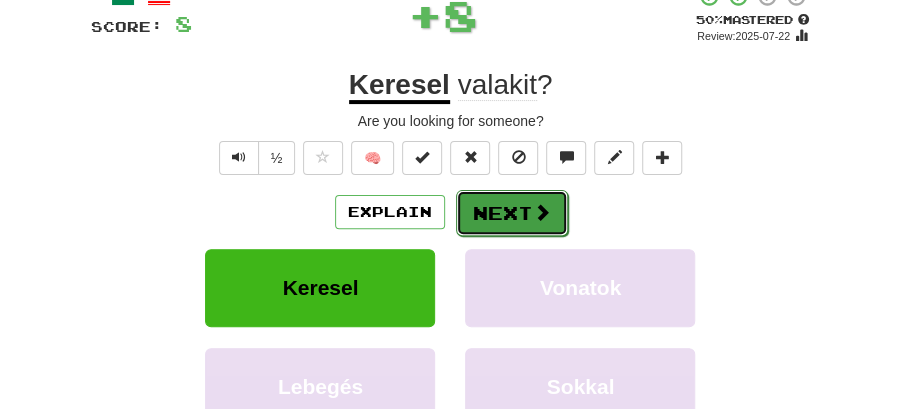 click on "Next" at bounding box center (512, 213) 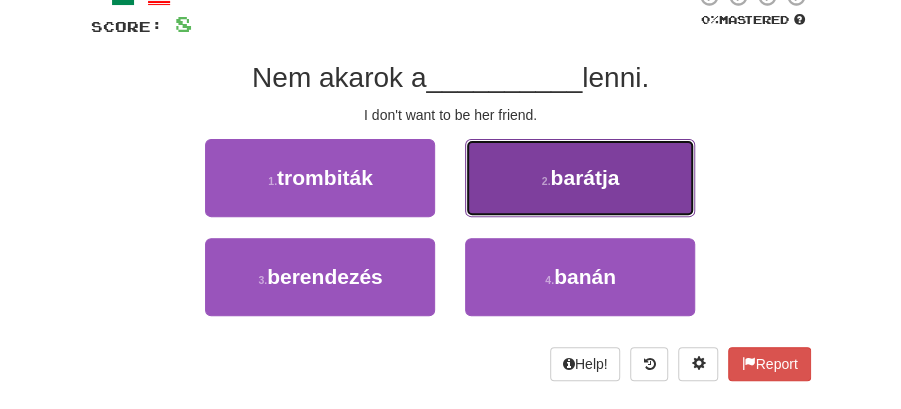 click on "2 .  barátja" at bounding box center (580, 178) 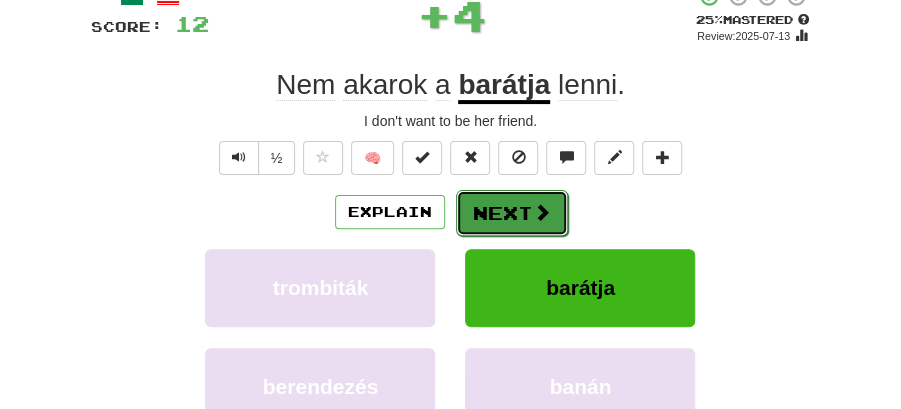 click on "Next" at bounding box center [512, 213] 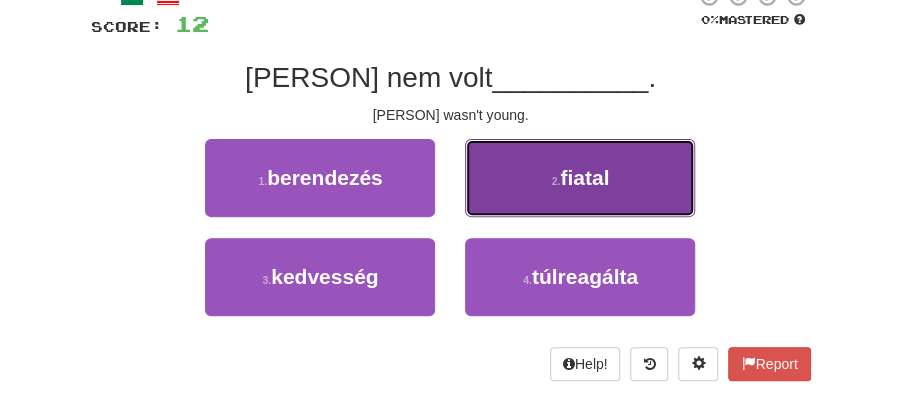 click on "2 .  fiatal" at bounding box center (580, 178) 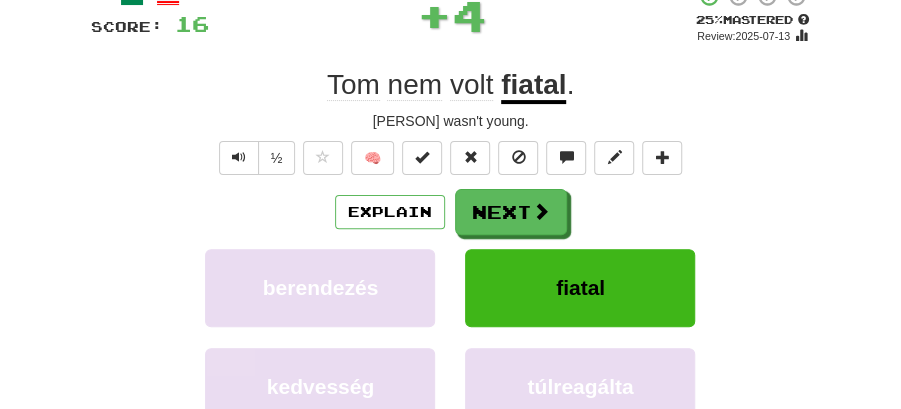click on "Next" at bounding box center [511, 212] 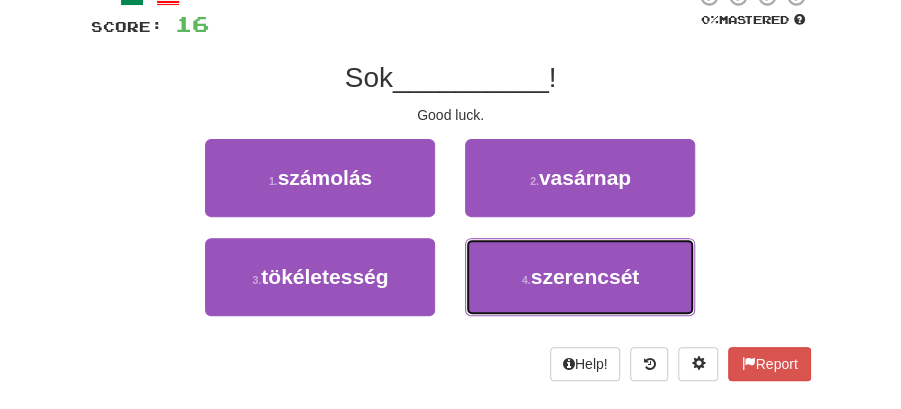 drag, startPoint x: 567, startPoint y: 288, endPoint x: 526, endPoint y: 239, distance: 63.89053 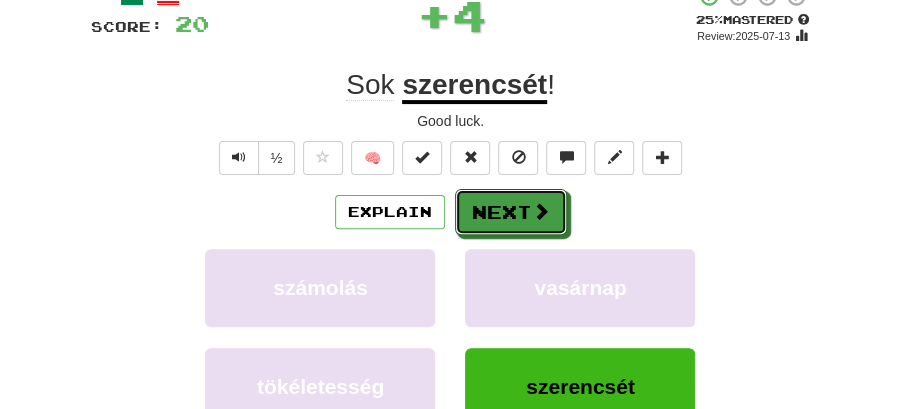 click on "Next" at bounding box center [511, 212] 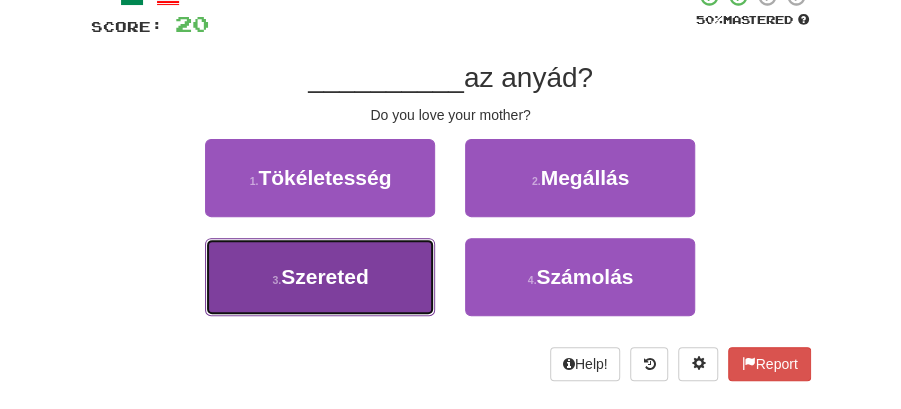 drag, startPoint x: 362, startPoint y: 270, endPoint x: 438, endPoint y: 241, distance: 81.34495 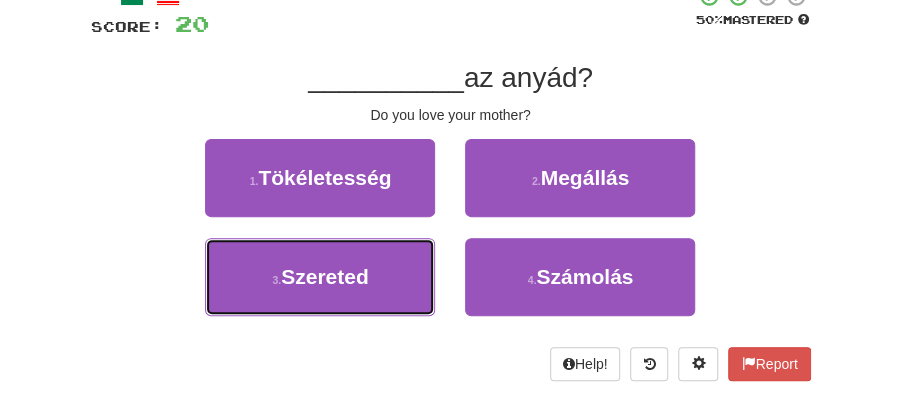 click on "Szereted" at bounding box center [325, 276] 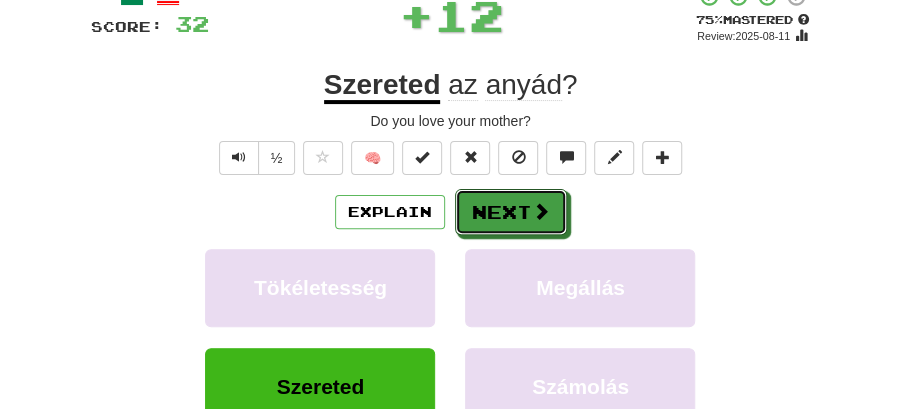 click on "Next" at bounding box center [511, 212] 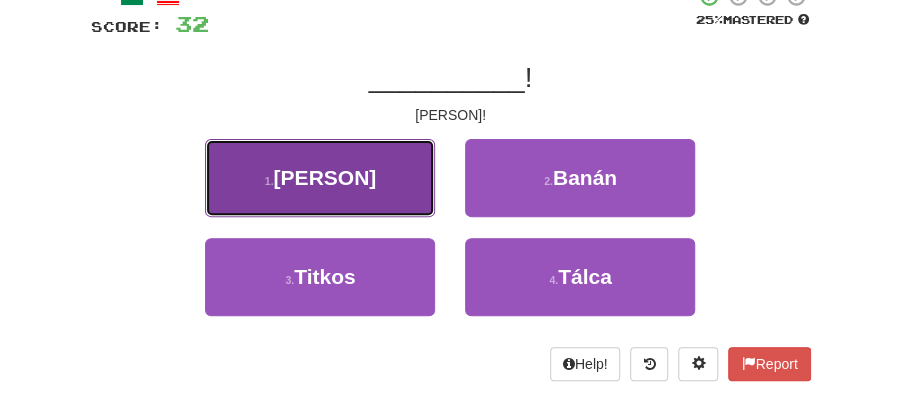 drag, startPoint x: 360, startPoint y: 198, endPoint x: 375, endPoint y: 197, distance: 15.033297 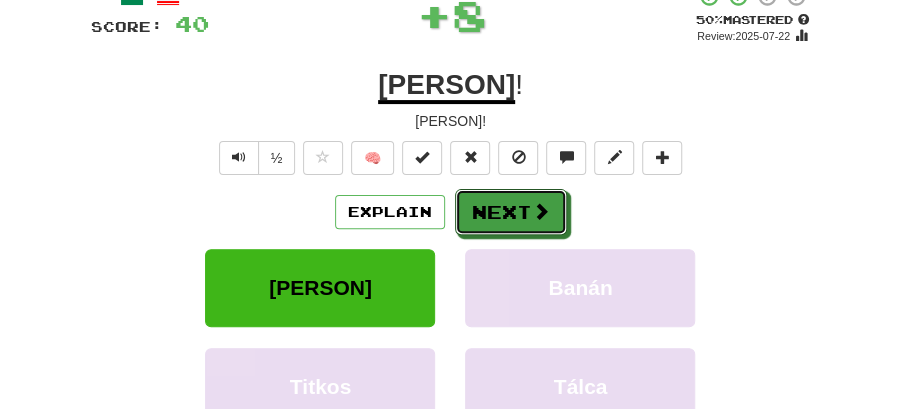 click on "Next" at bounding box center [511, 212] 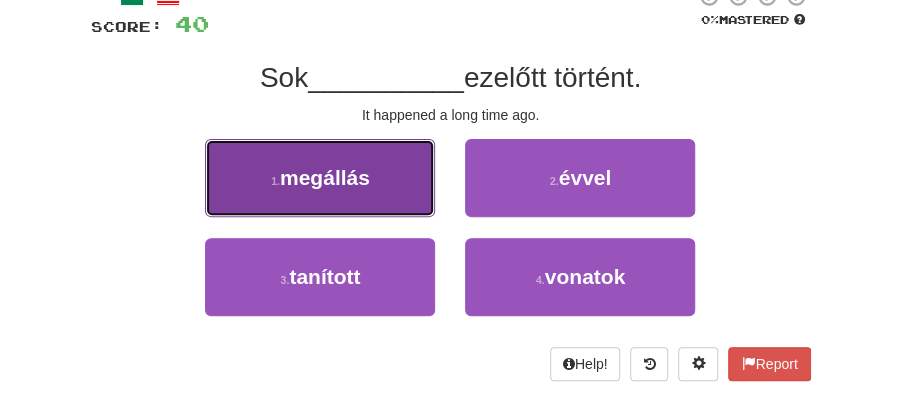 click on "1 .  megállás" at bounding box center [320, 178] 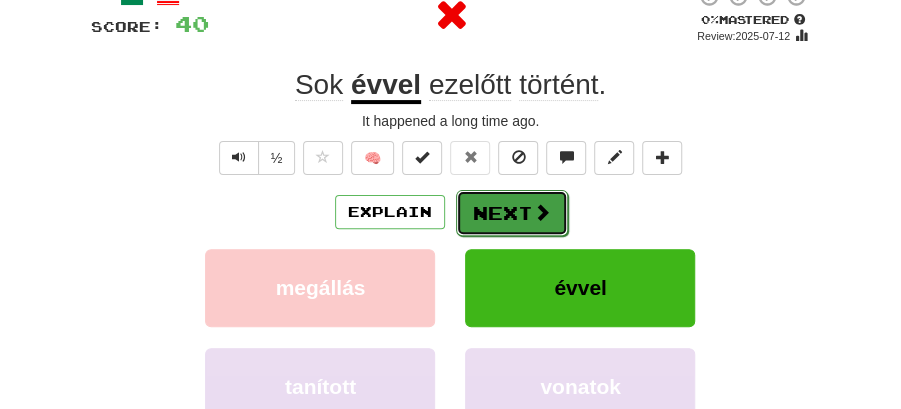 click at bounding box center [542, 212] 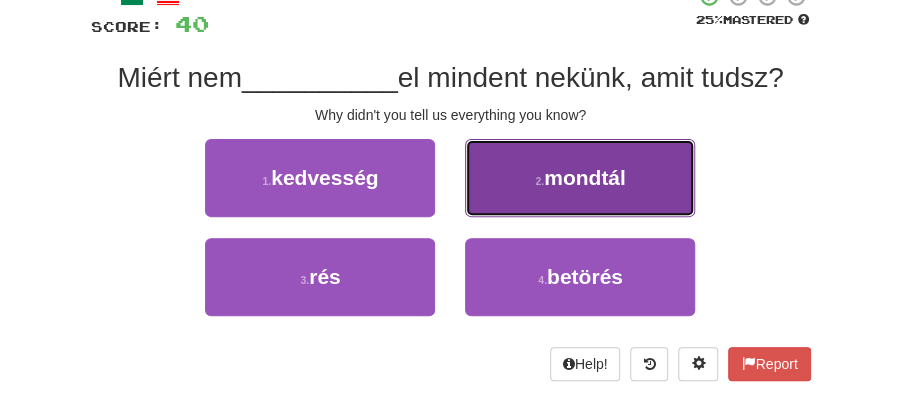 click on "mondtál" at bounding box center (585, 177) 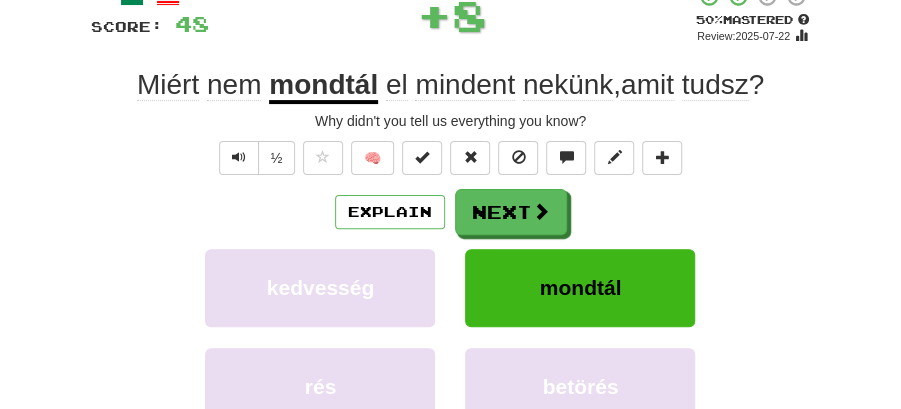 click on "Next" at bounding box center [511, 212] 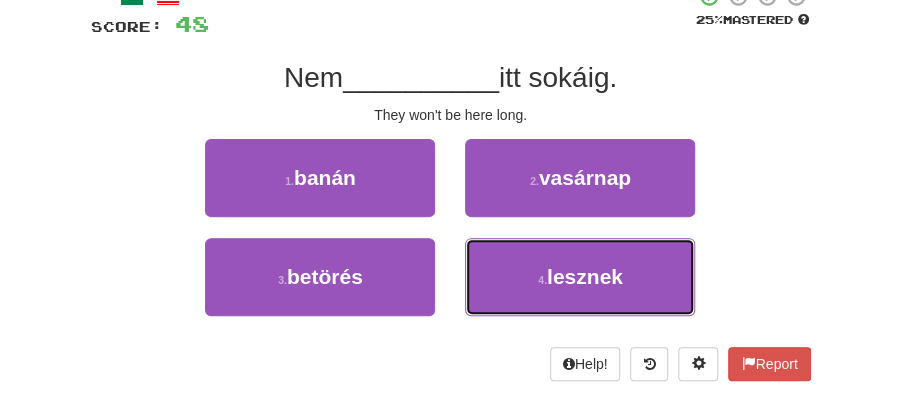 drag, startPoint x: 574, startPoint y: 284, endPoint x: 551, endPoint y: 240, distance: 49.648766 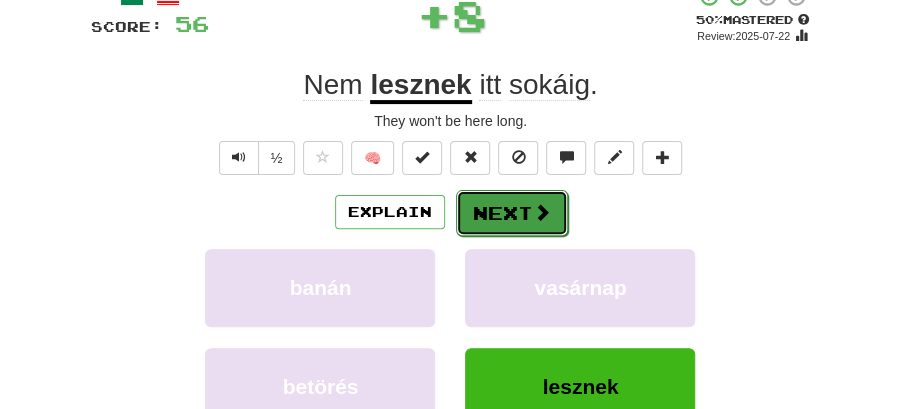 click at bounding box center (542, 212) 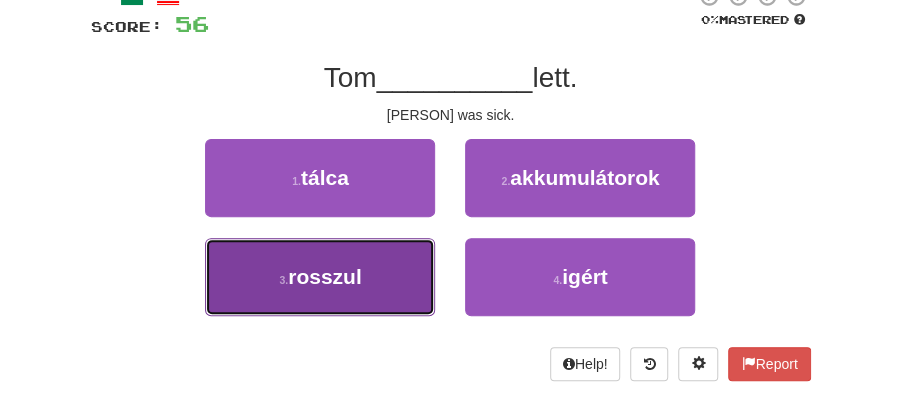 click on "3 .  rosszul" at bounding box center [320, 277] 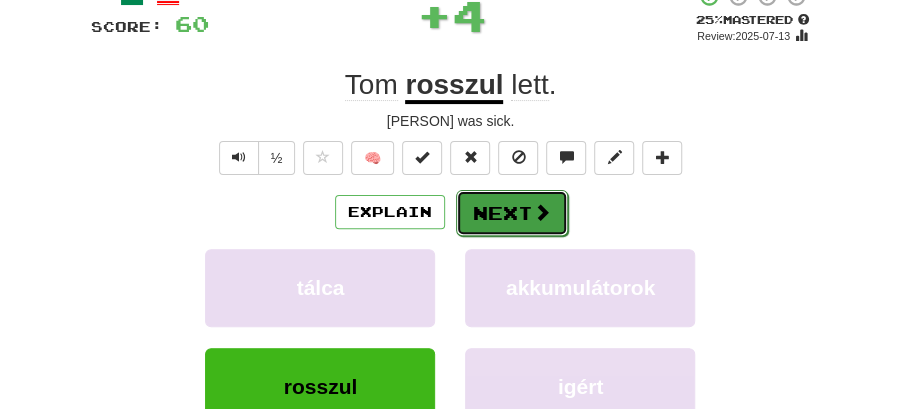 click on "Next" at bounding box center (512, 213) 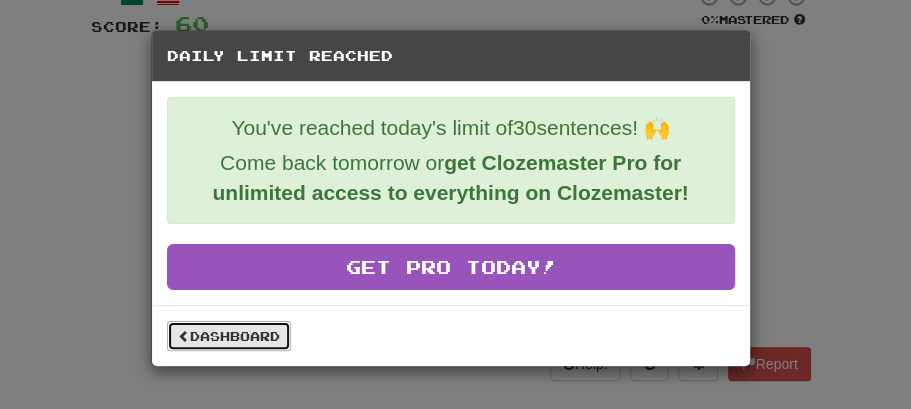 click on "Dashboard" at bounding box center (229, 336) 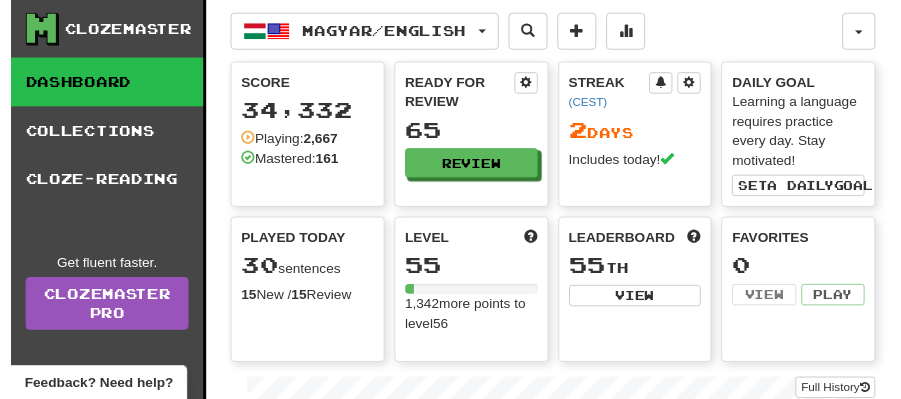 scroll, scrollTop: 0, scrollLeft: 0, axis: both 